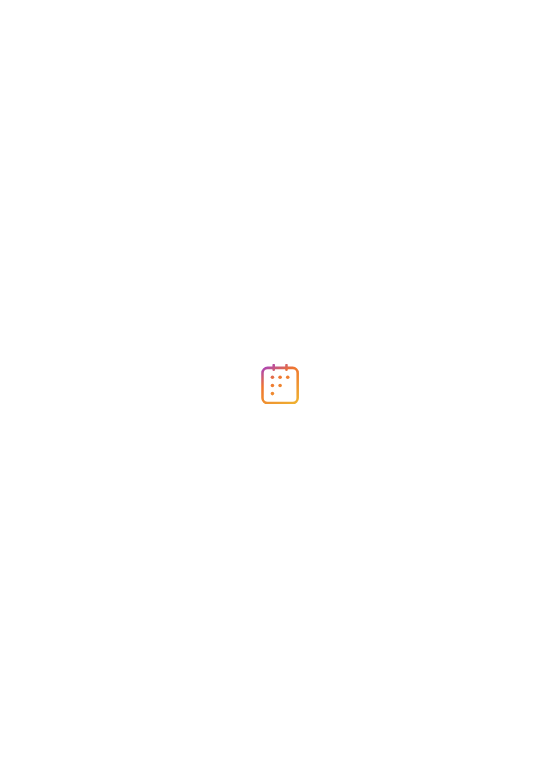 scroll, scrollTop: 0, scrollLeft: 0, axis: both 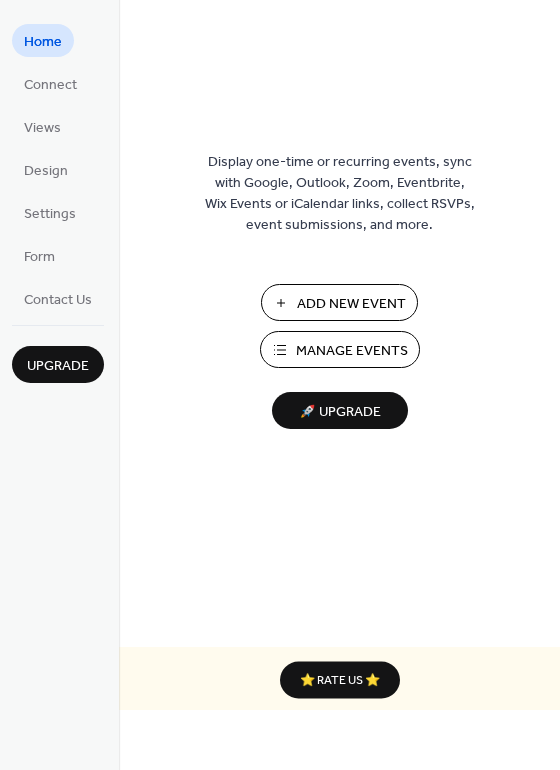 click on "Manage Events" at bounding box center [352, 351] 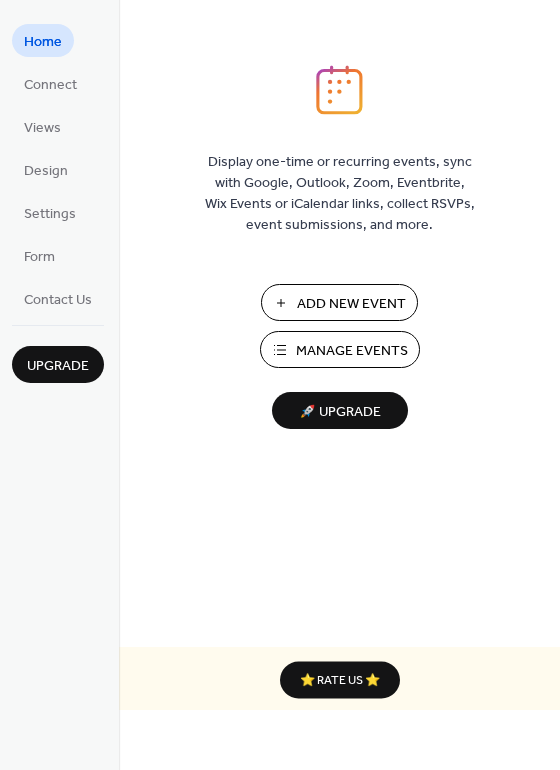click on "Manage Events" at bounding box center [352, 351] 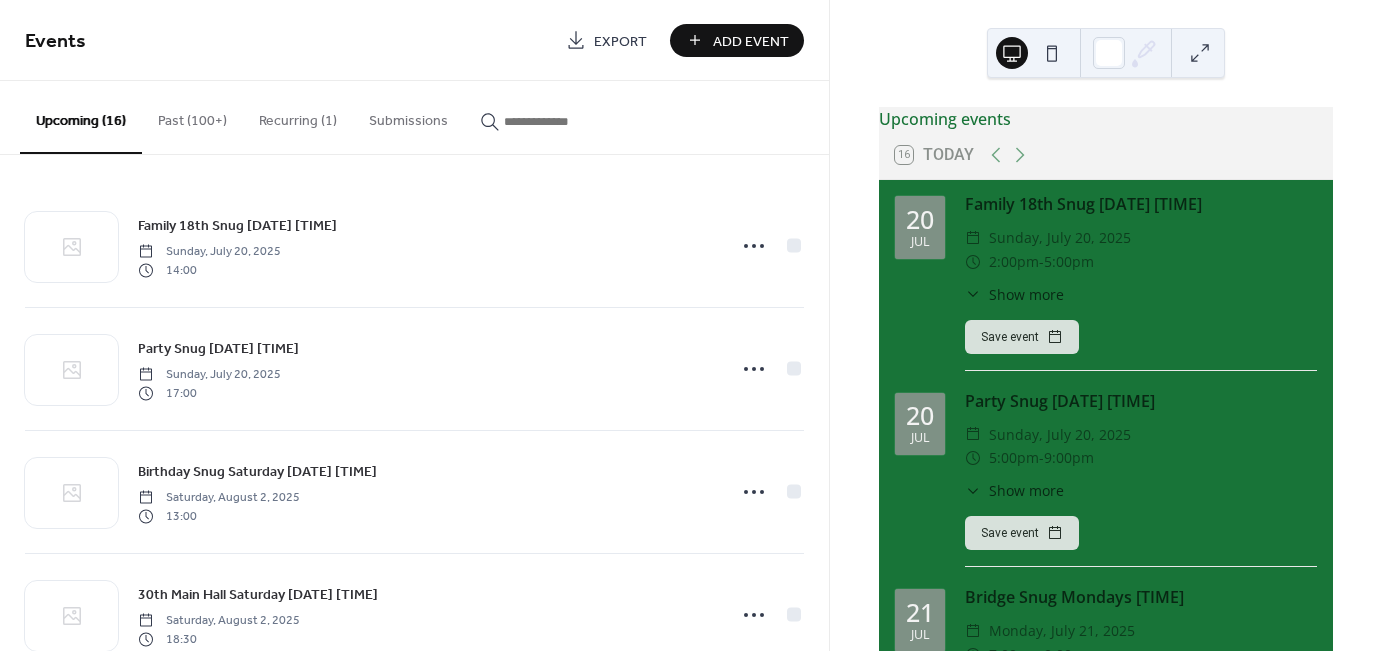 scroll, scrollTop: 0, scrollLeft: 0, axis: both 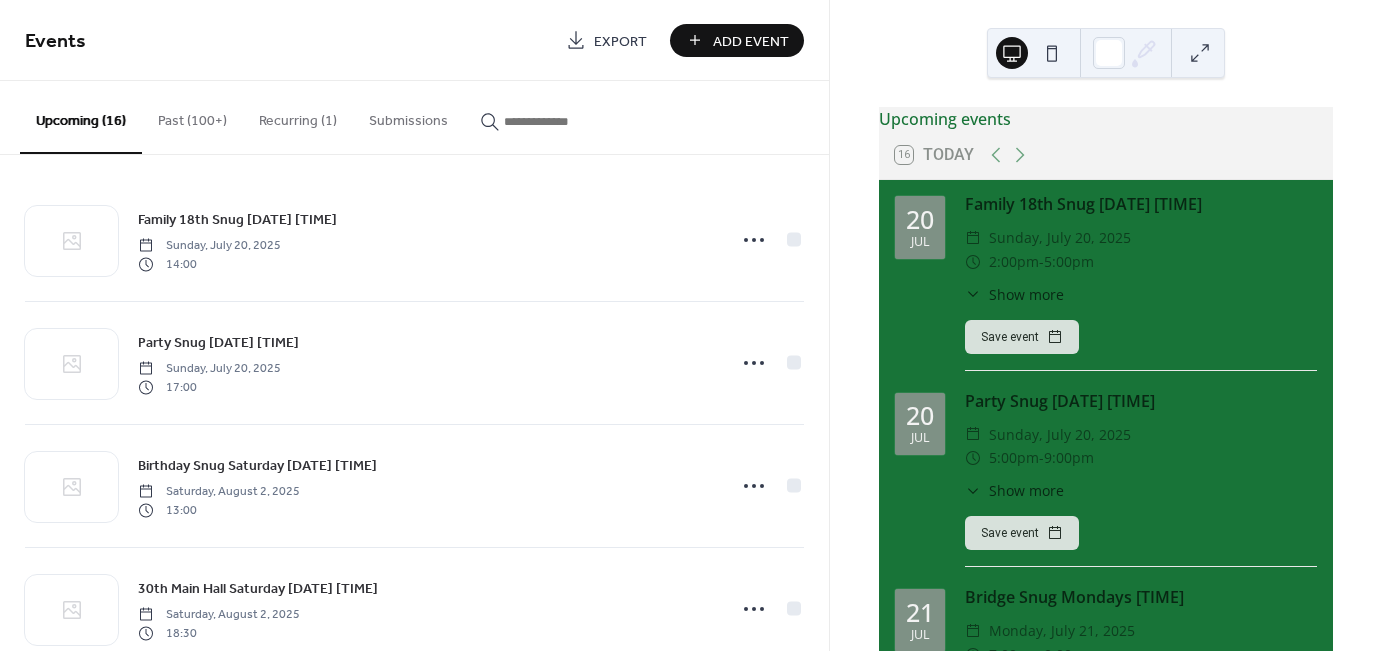 click on "Add Event" at bounding box center [751, 41] 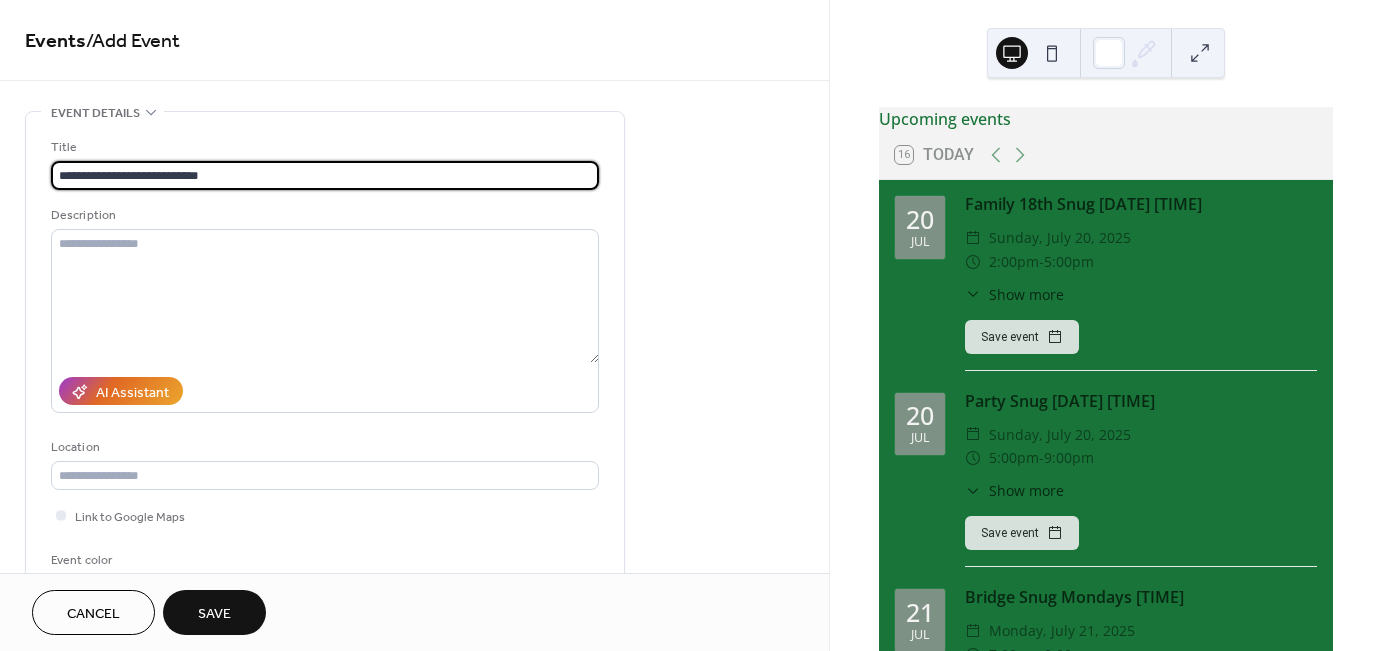 scroll, scrollTop: 0, scrollLeft: 0, axis: both 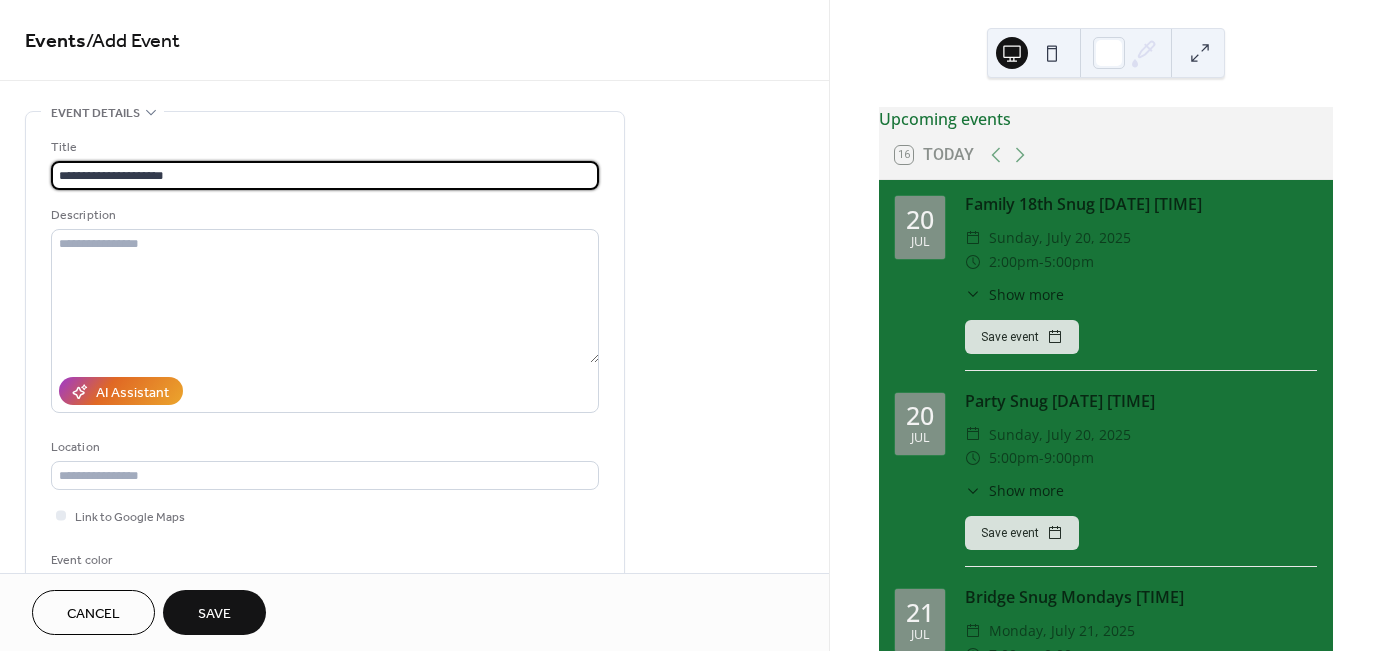 click on "**********" at bounding box center [325, 175] 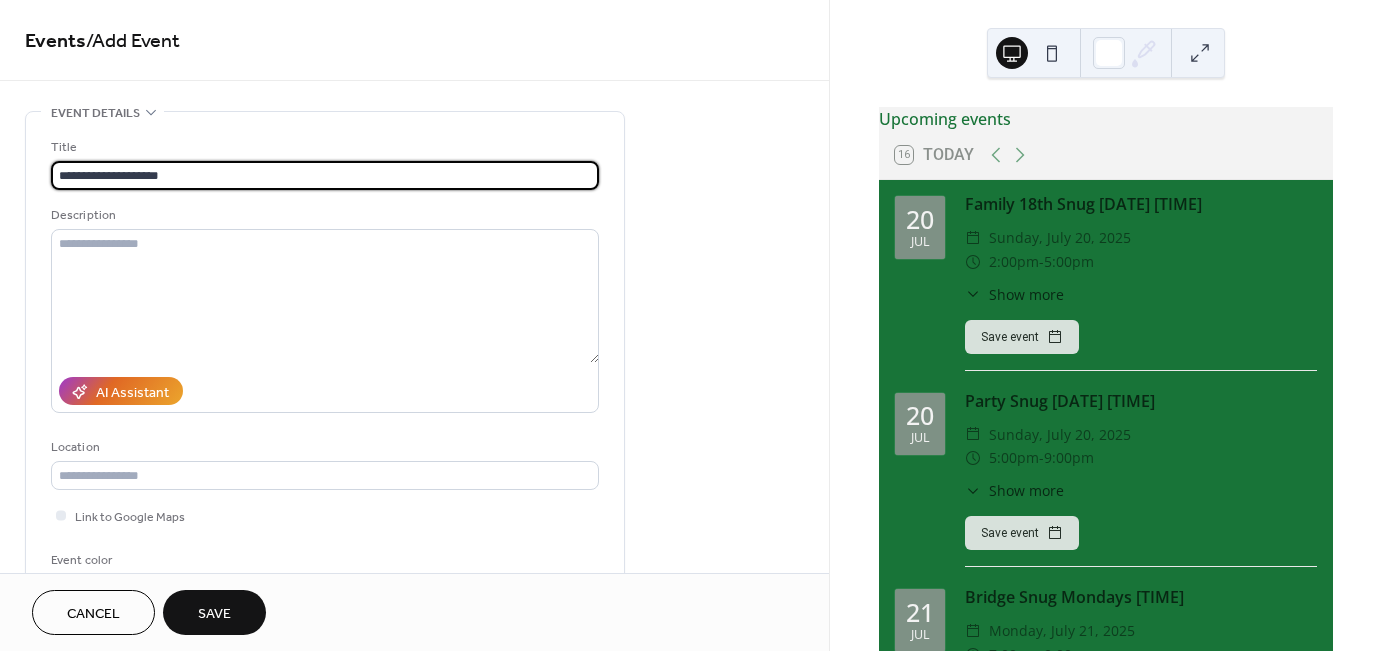 click on "**********" at bounding box center [325, 175] 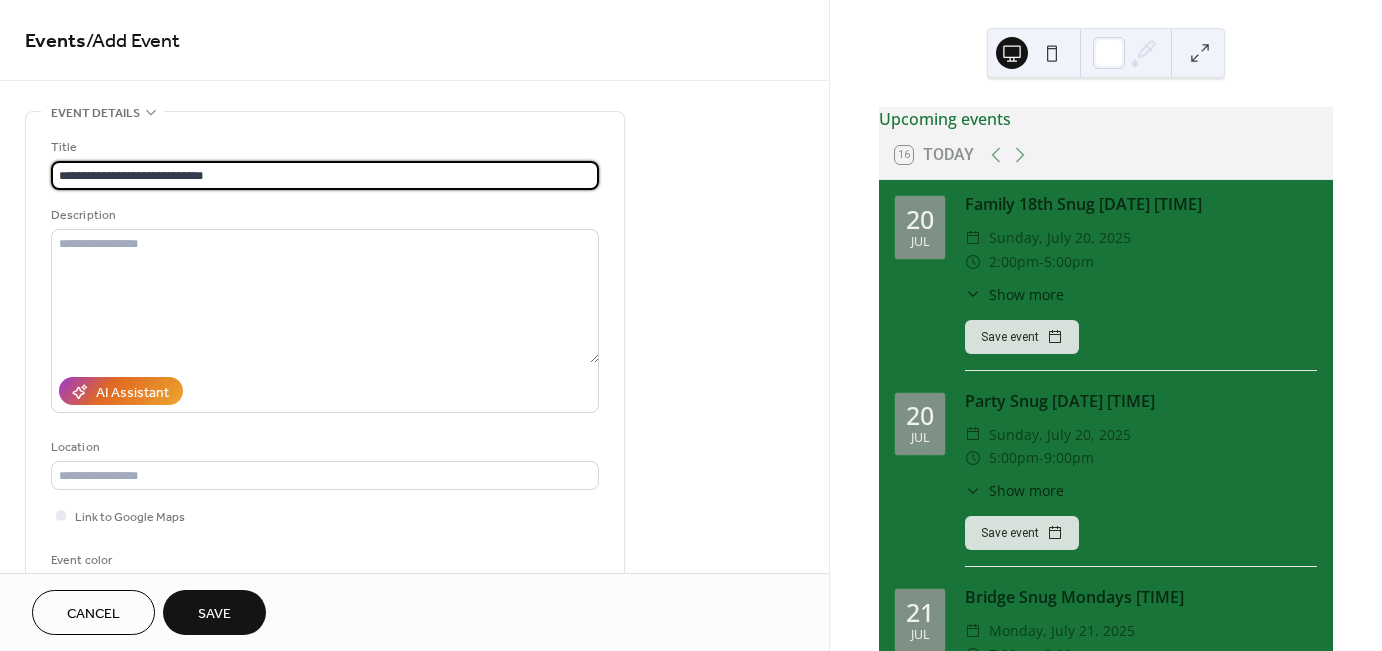 drag, startPoint x: 237, startPoint y: 169, endPoint x: -12, endPoint y: 169, distance: 249 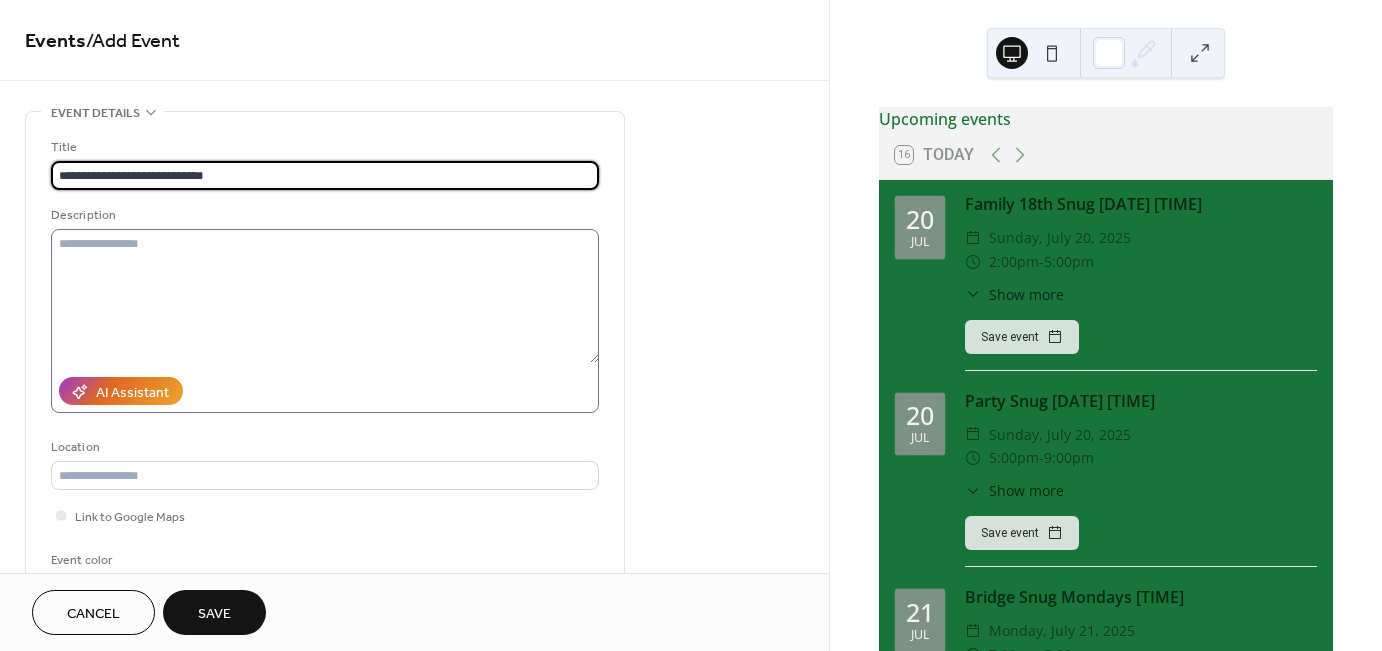 type on "**********" 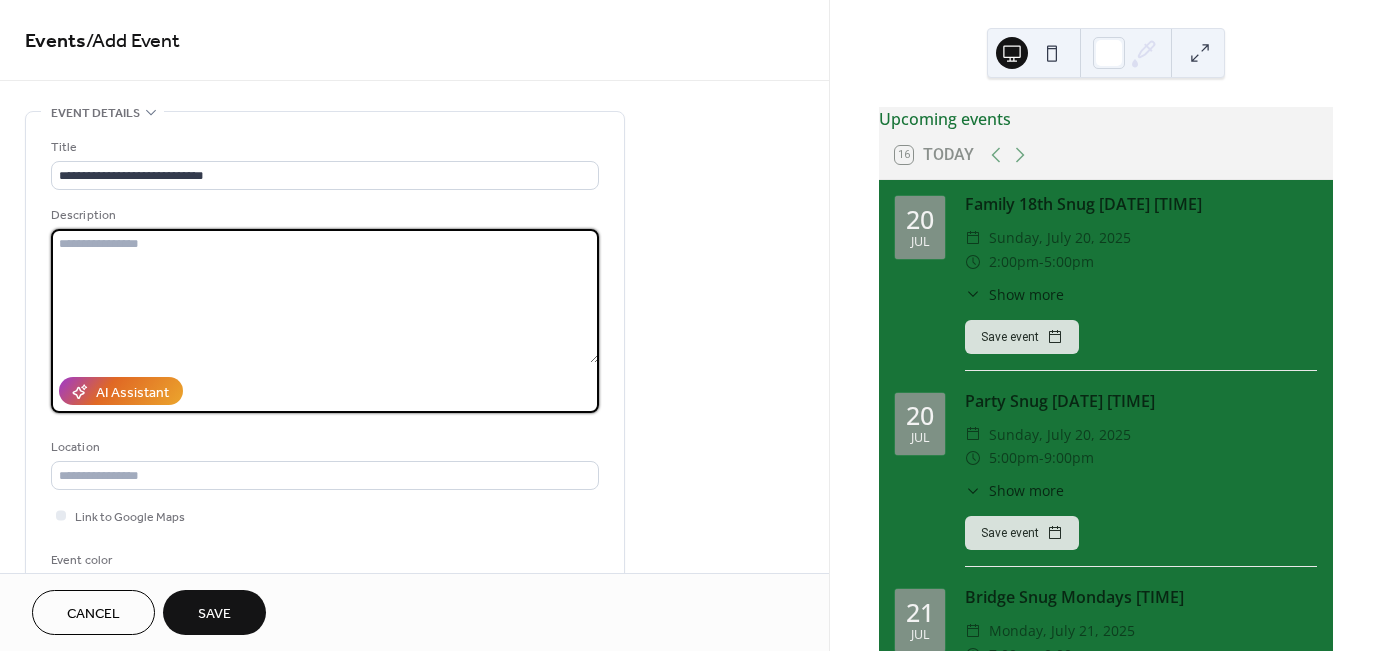 click at bounding box center (325, 296) 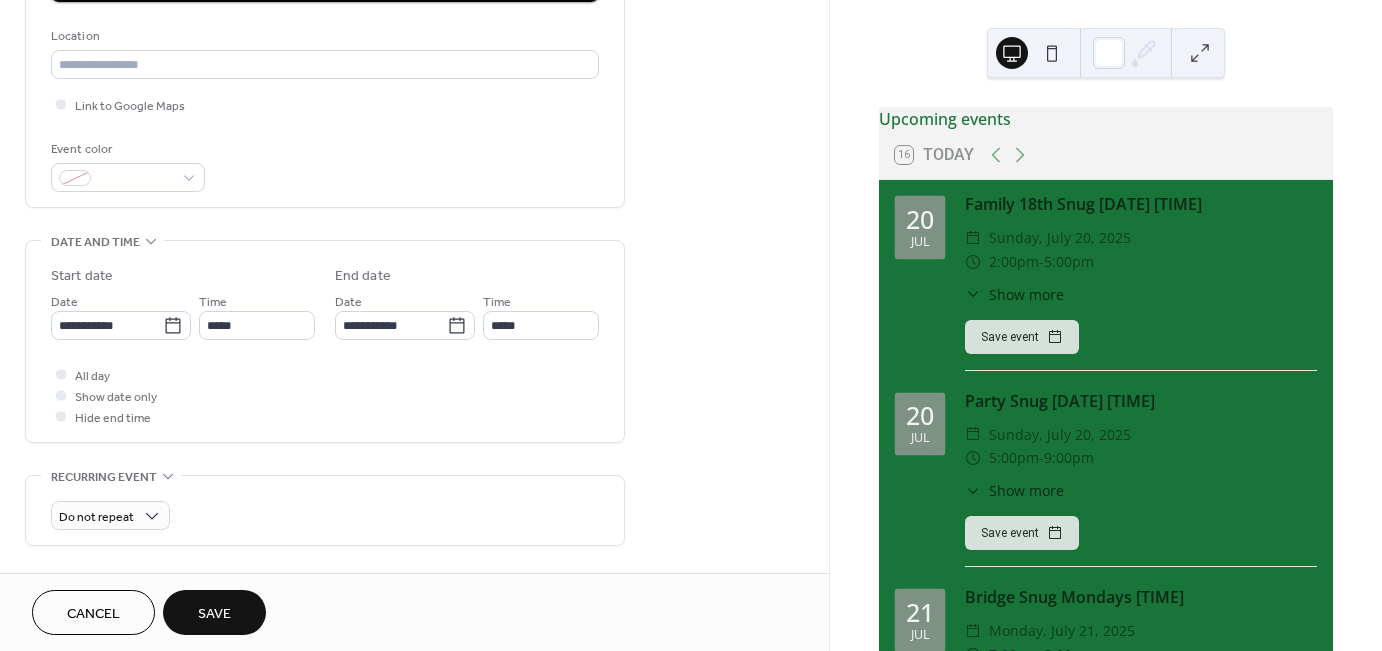 scroll, scrollTop: 414, scrollLeft: 0, axis: vertical 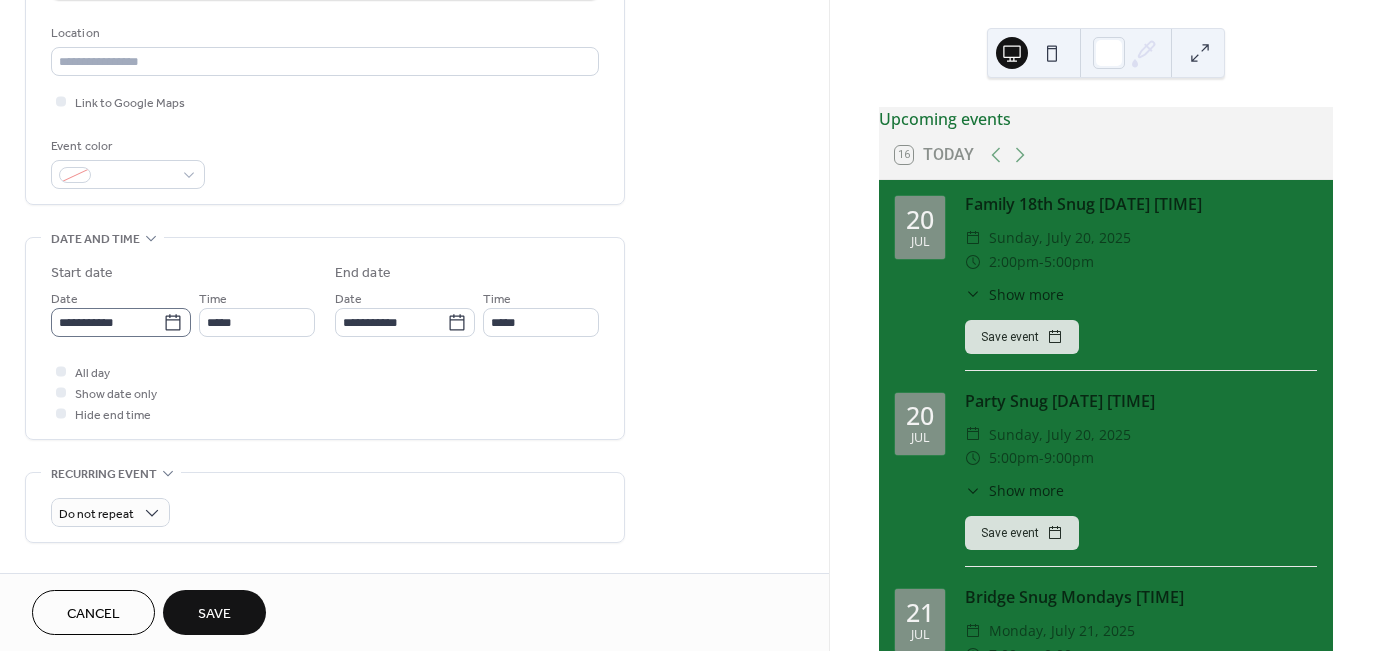 type on "**********" 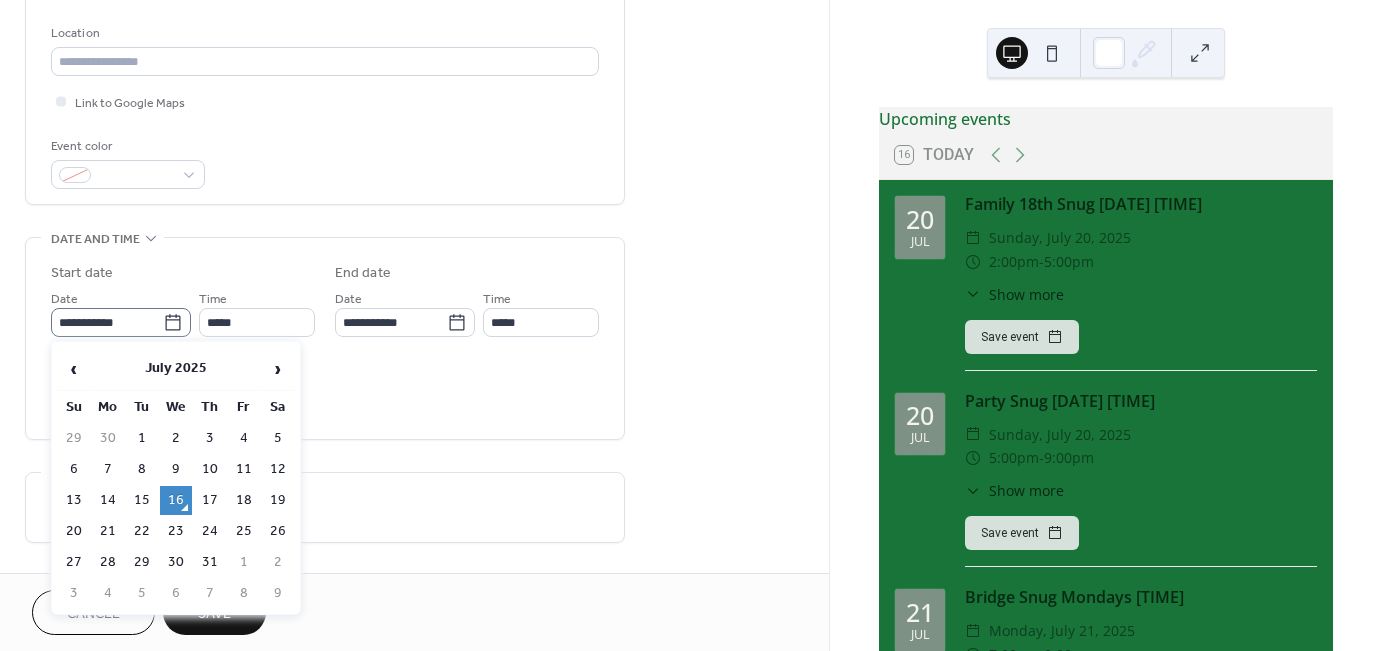 click 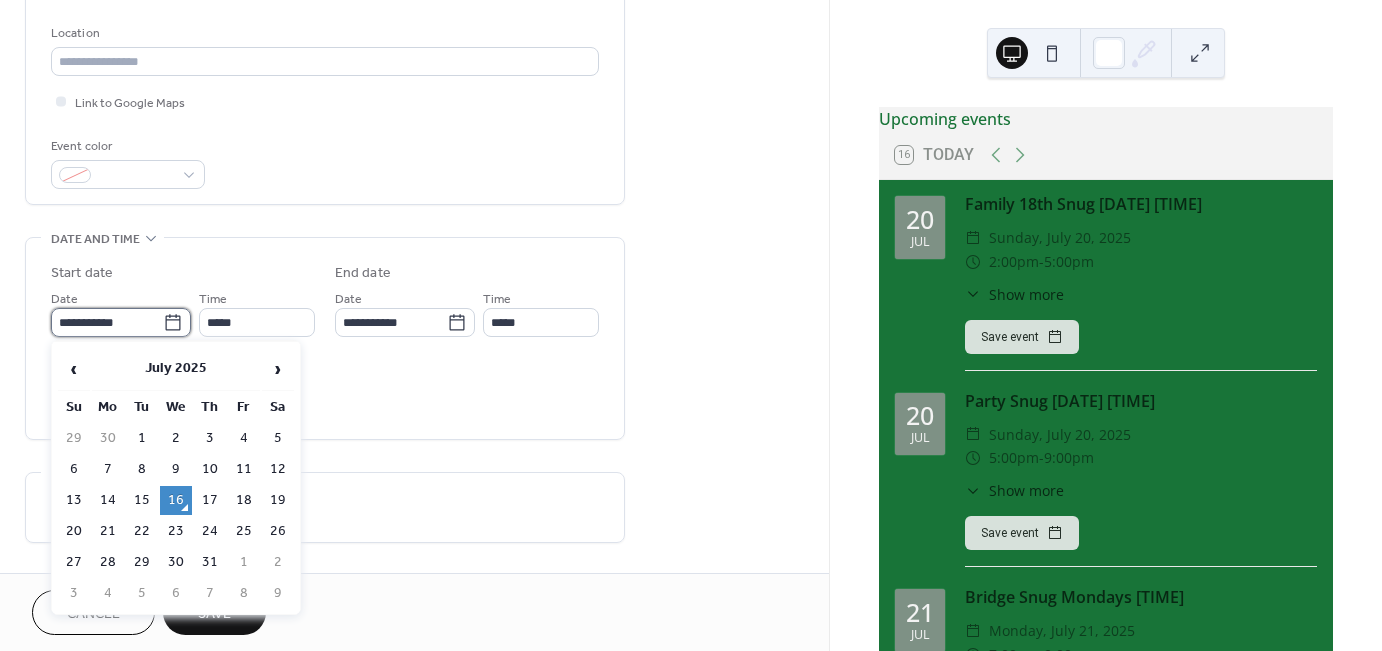 click on "**********" at bounding box center (107, 322) 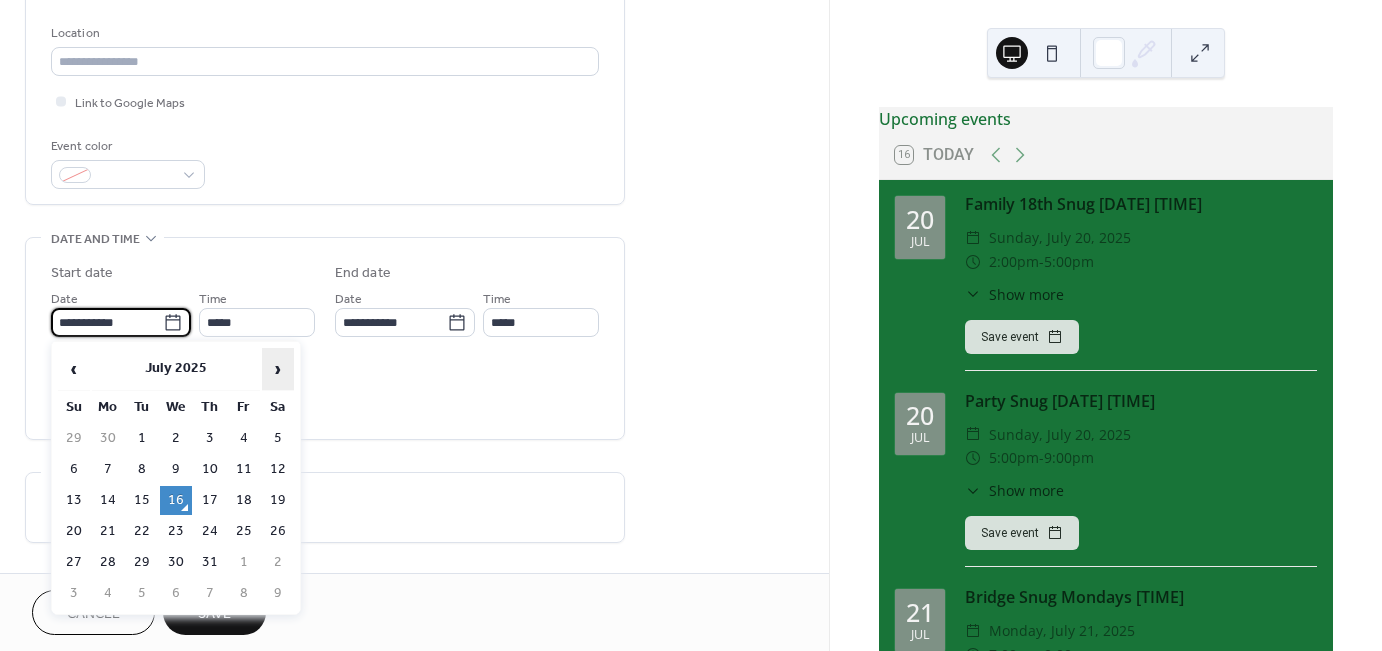 click on "›" at bounding box center (278, 369) 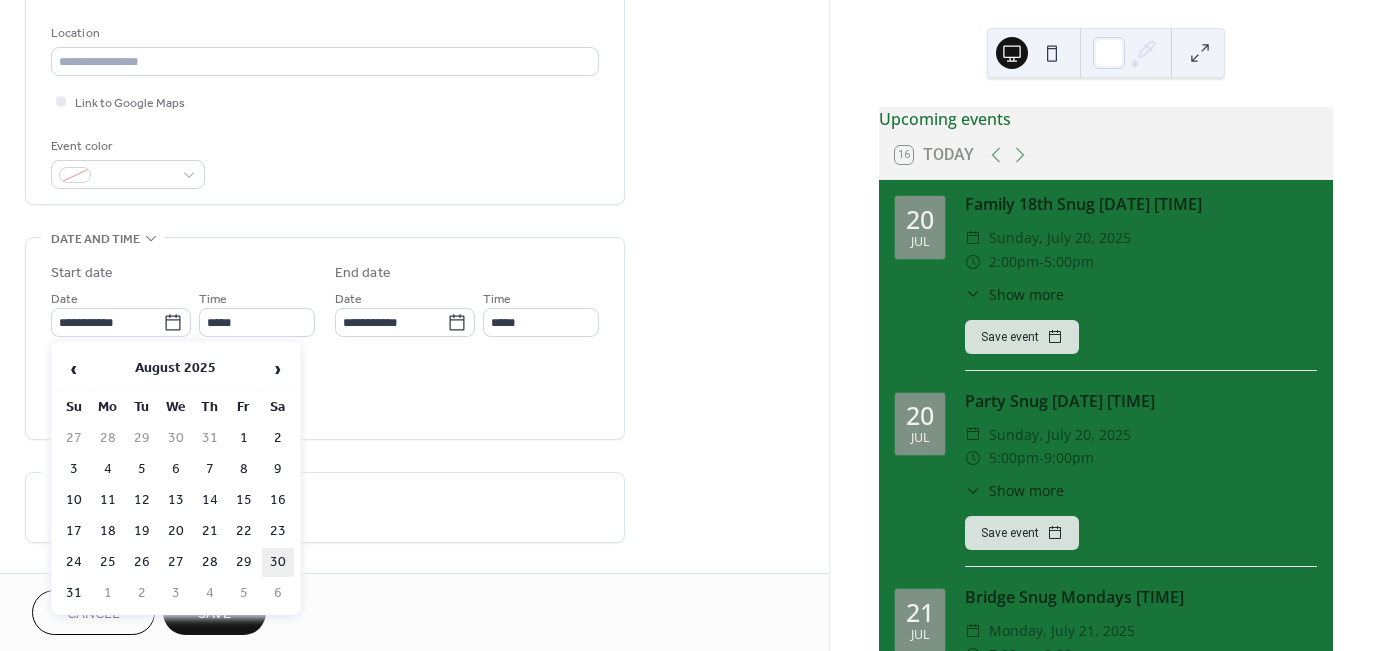 click on "30" at bounding box center (278, 562) 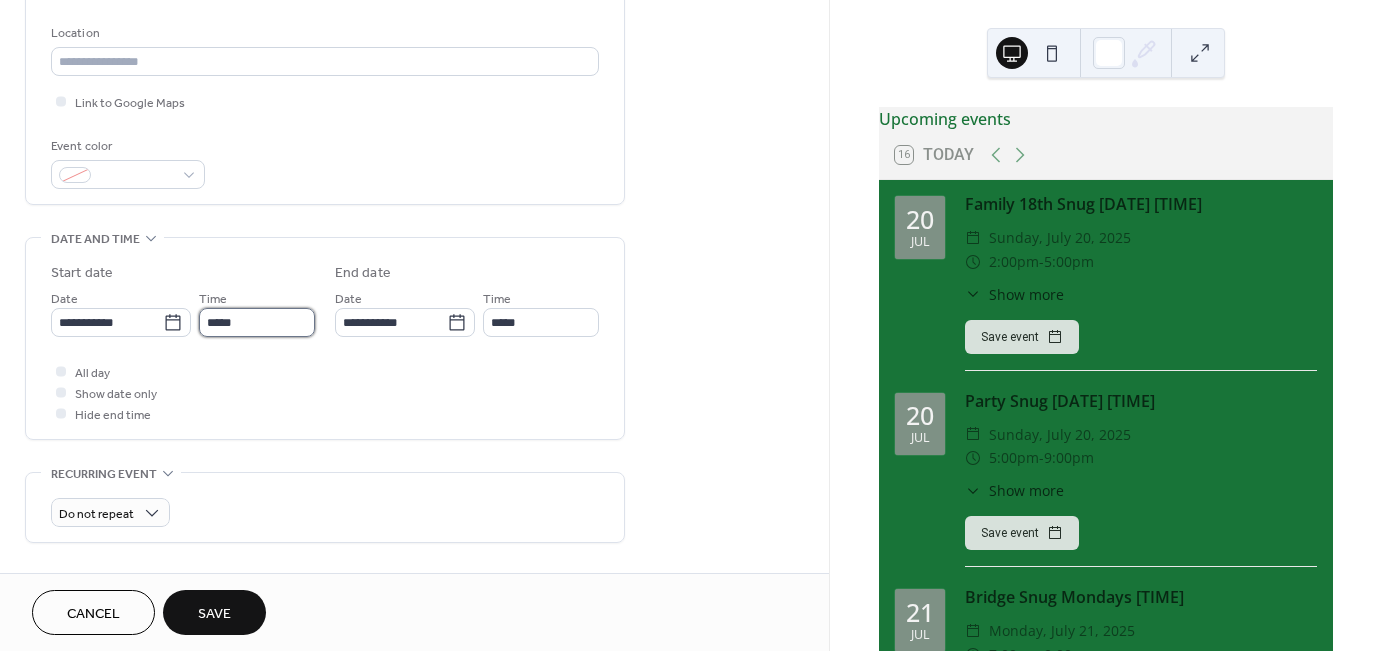click on "*****" at bounding box center (257, 322) 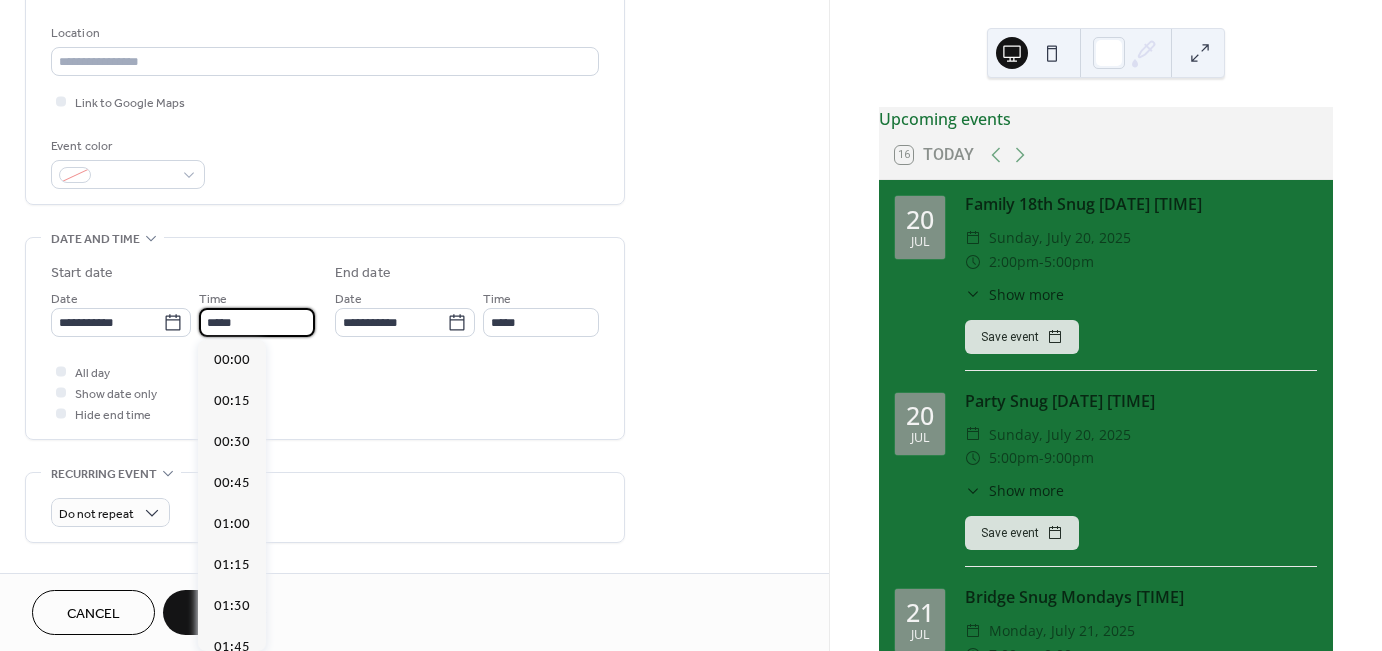 scroll, scrollTop: 1968, scrollLeft: 0, axis: vertical 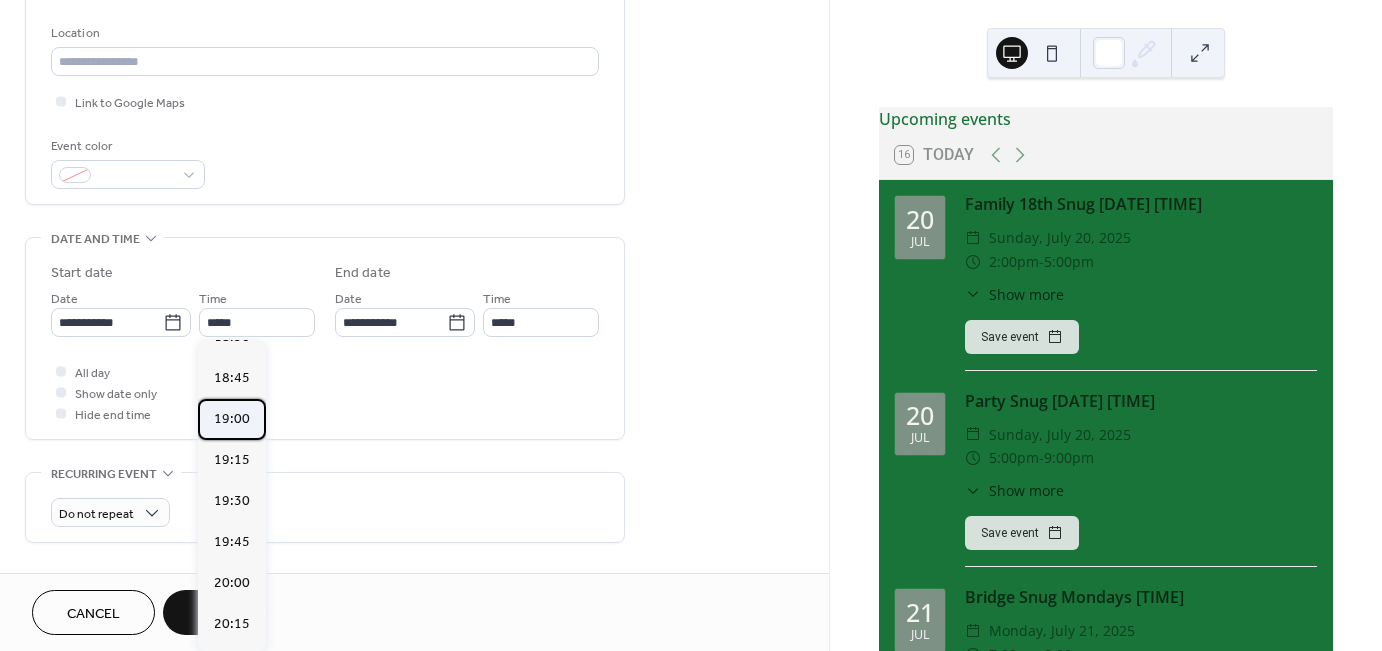 click on "19:00" at bounding box center [232, 419] 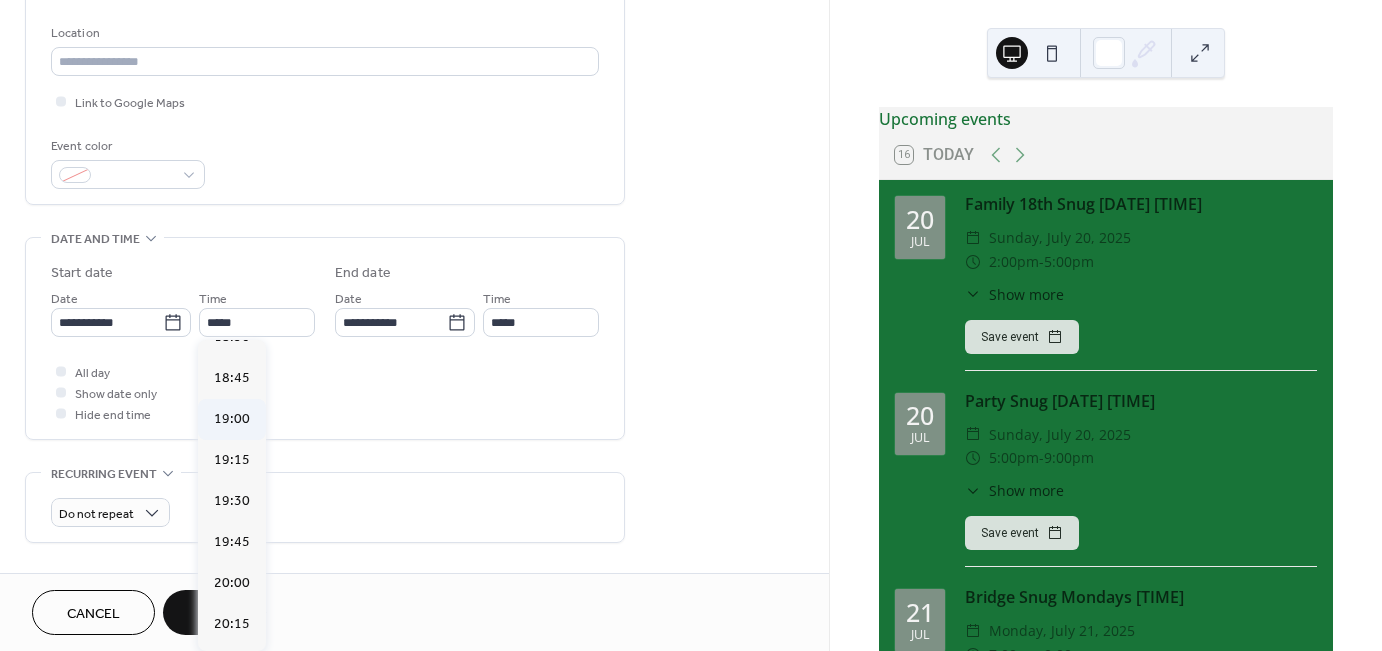 type on "*****" 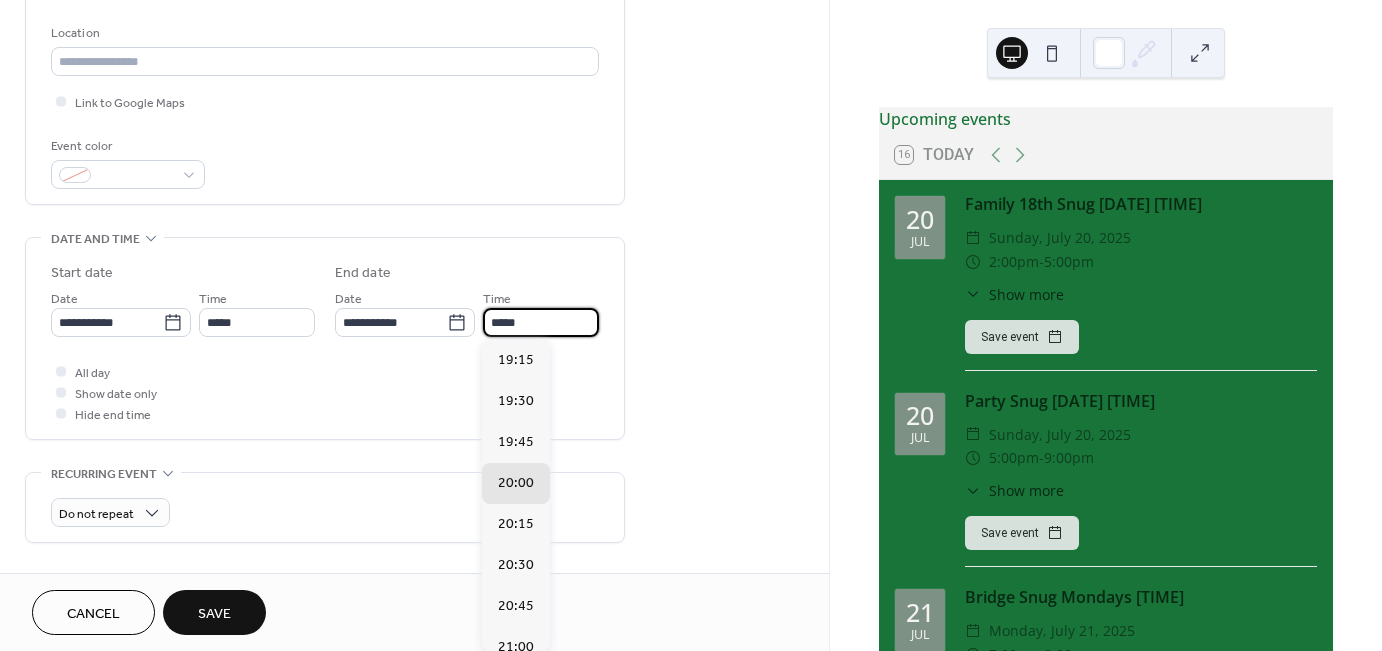 scroll, scrollTop: 1, scrollLeft: 0, axis: vertical 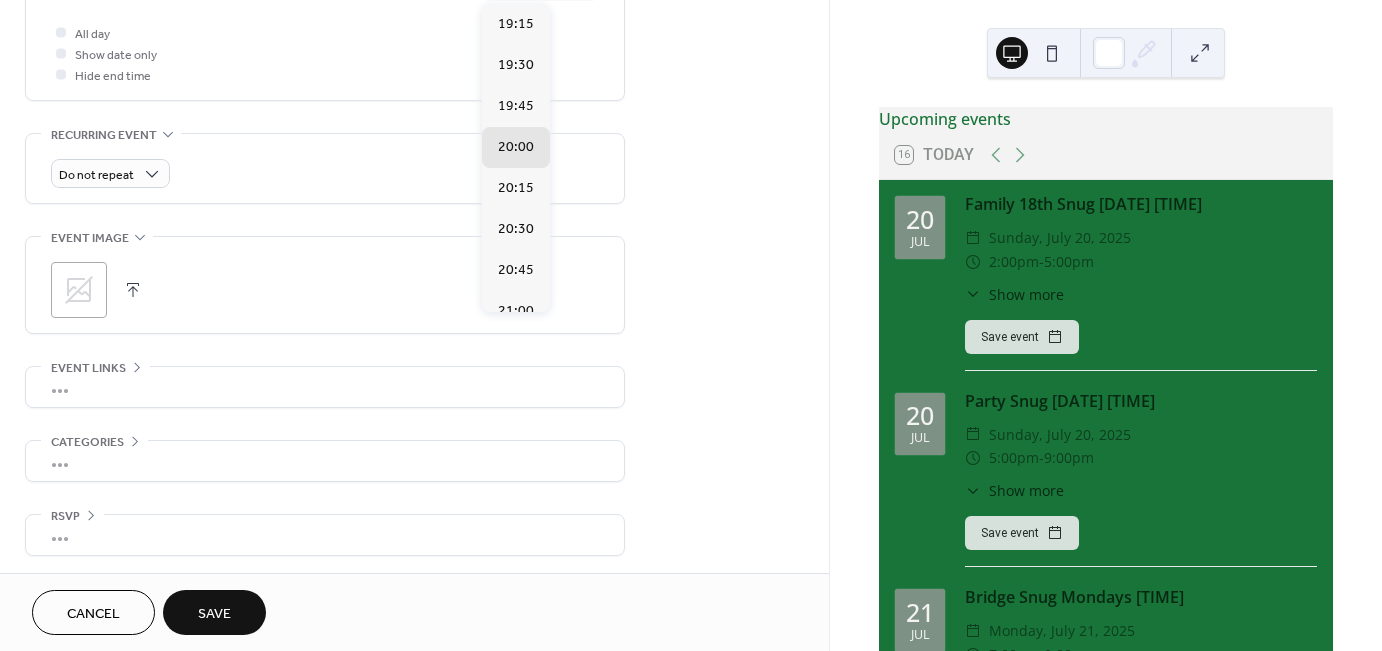 drag, startPoint x: 497, startPoint y: 327, endPoint x: 552, endPoint y: 306, distance: 58.872746 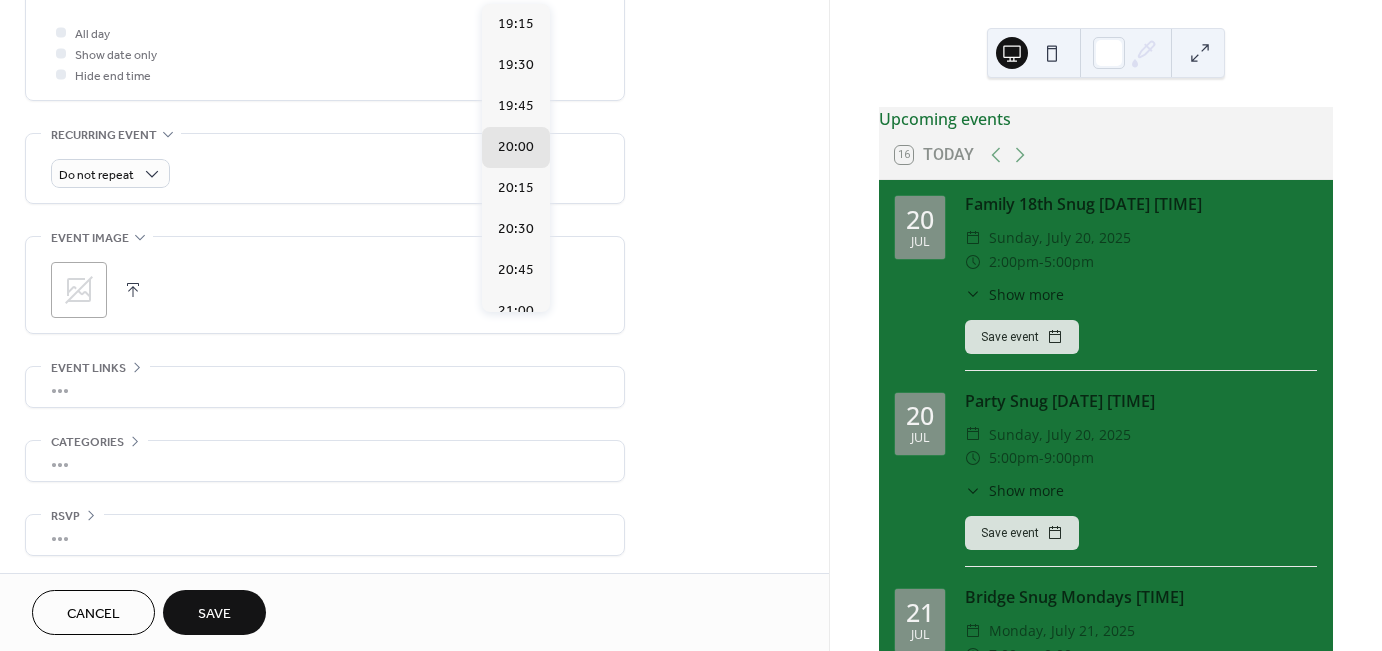 scroll, scrollTop: 0, scrollLeft: 0, axis: both 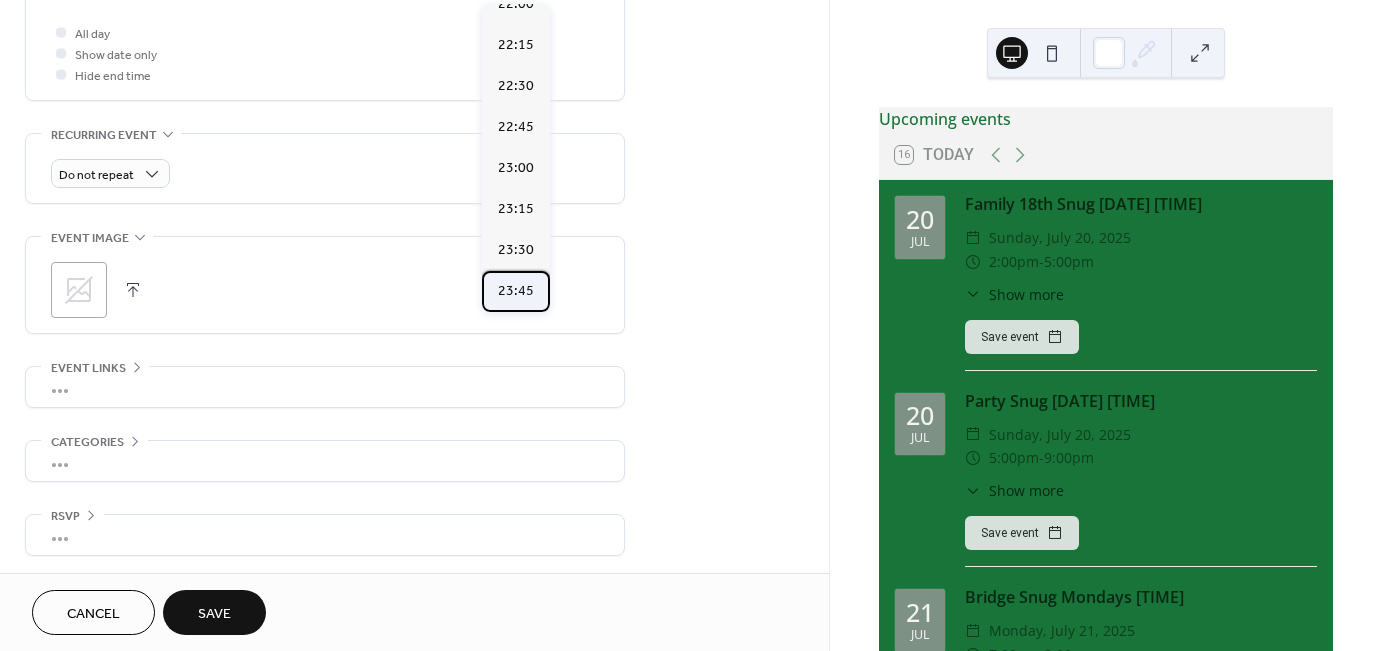 click on "23:45" at bounding box center (516, 291) 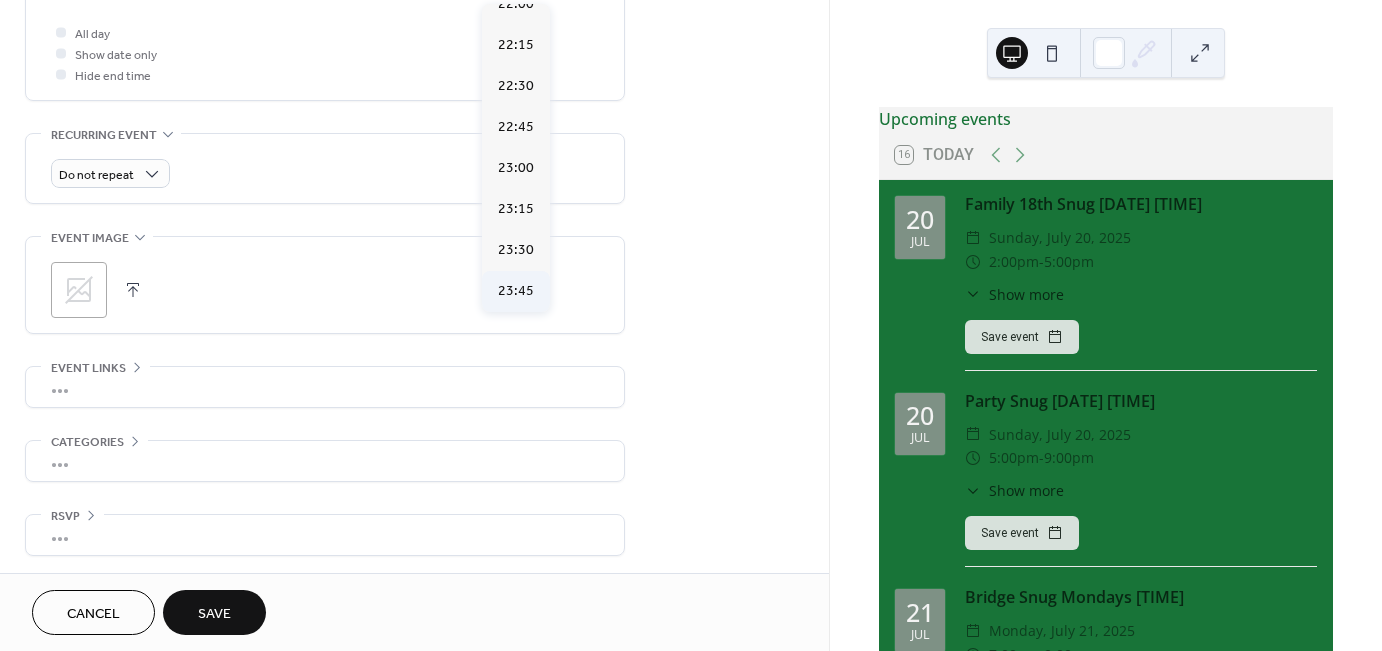 type on "*****" 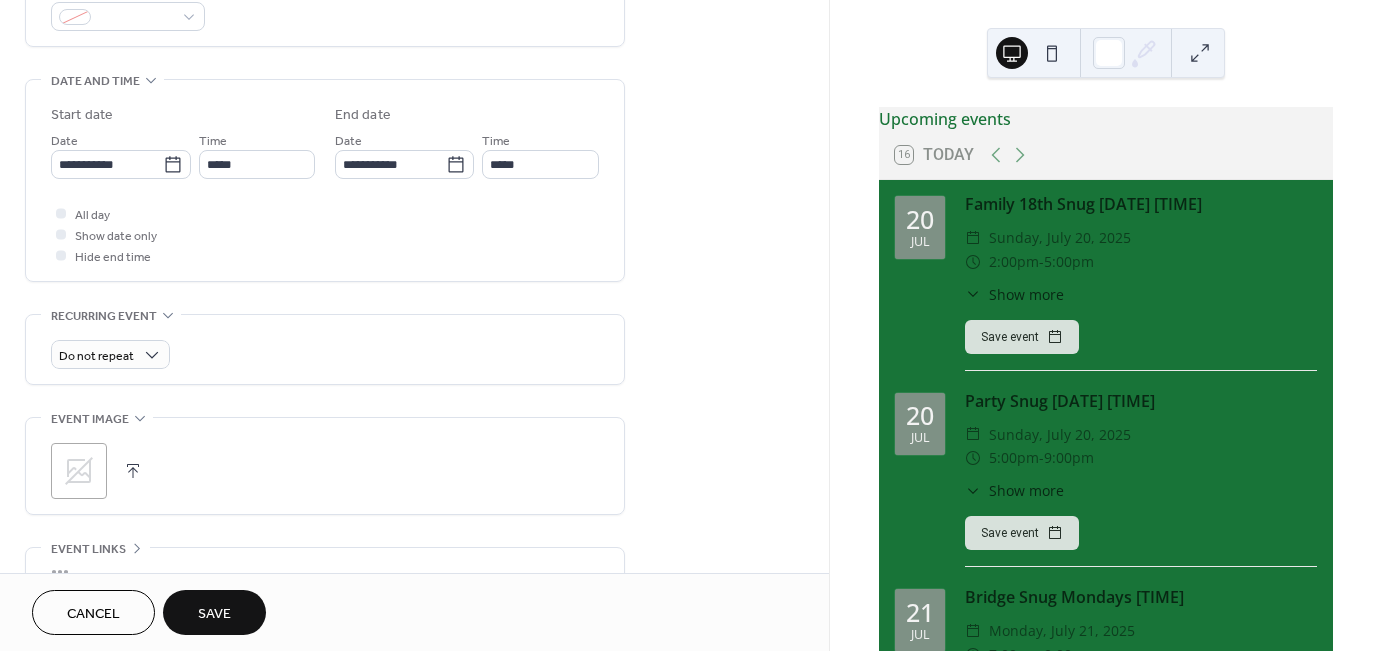 scroll, scrollTop: 648, scrollLeft: 0, axis: vertical 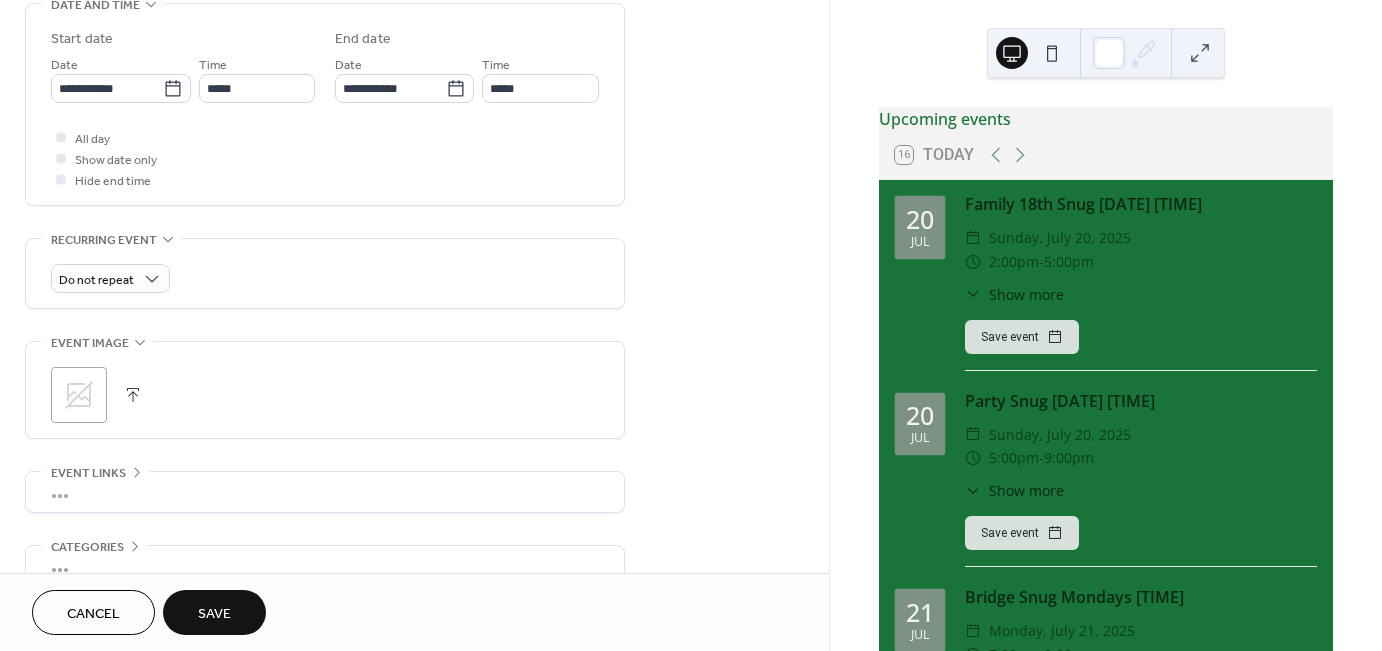 click on "Save" at bounding box center [214, 614] 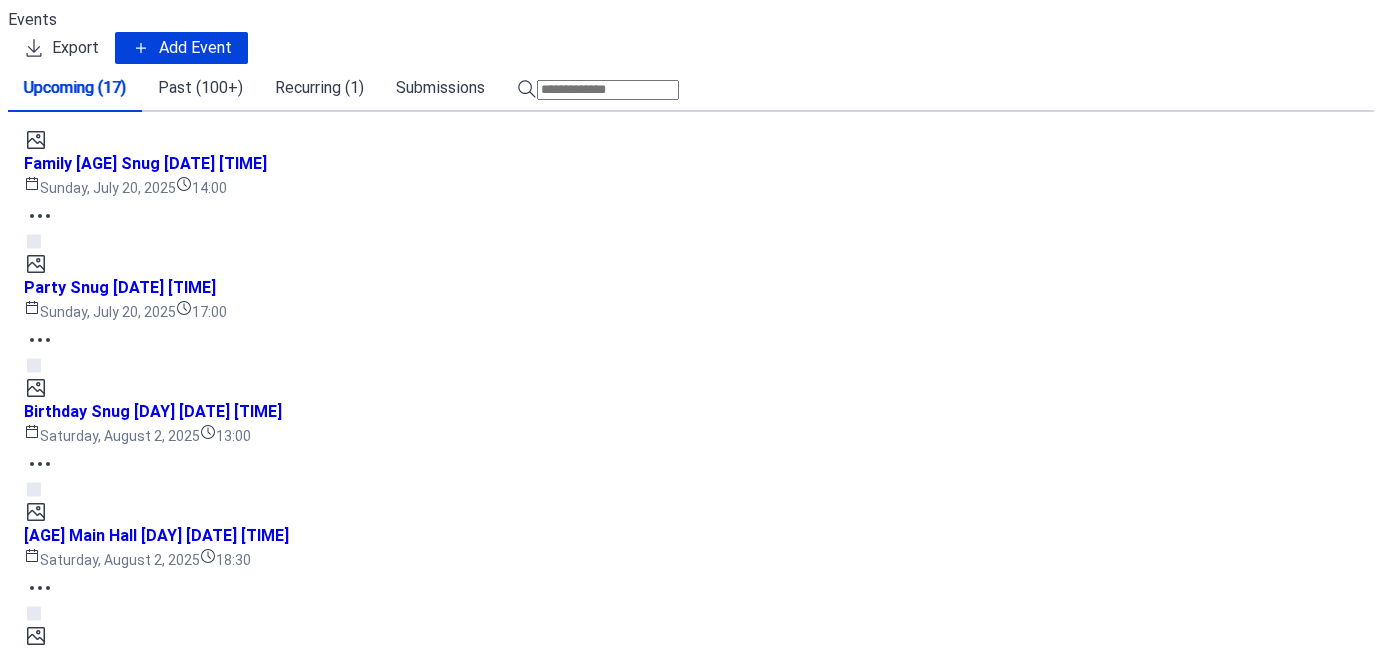 scroll, scrollTop: 0, scrollLeft: 0, axis: both 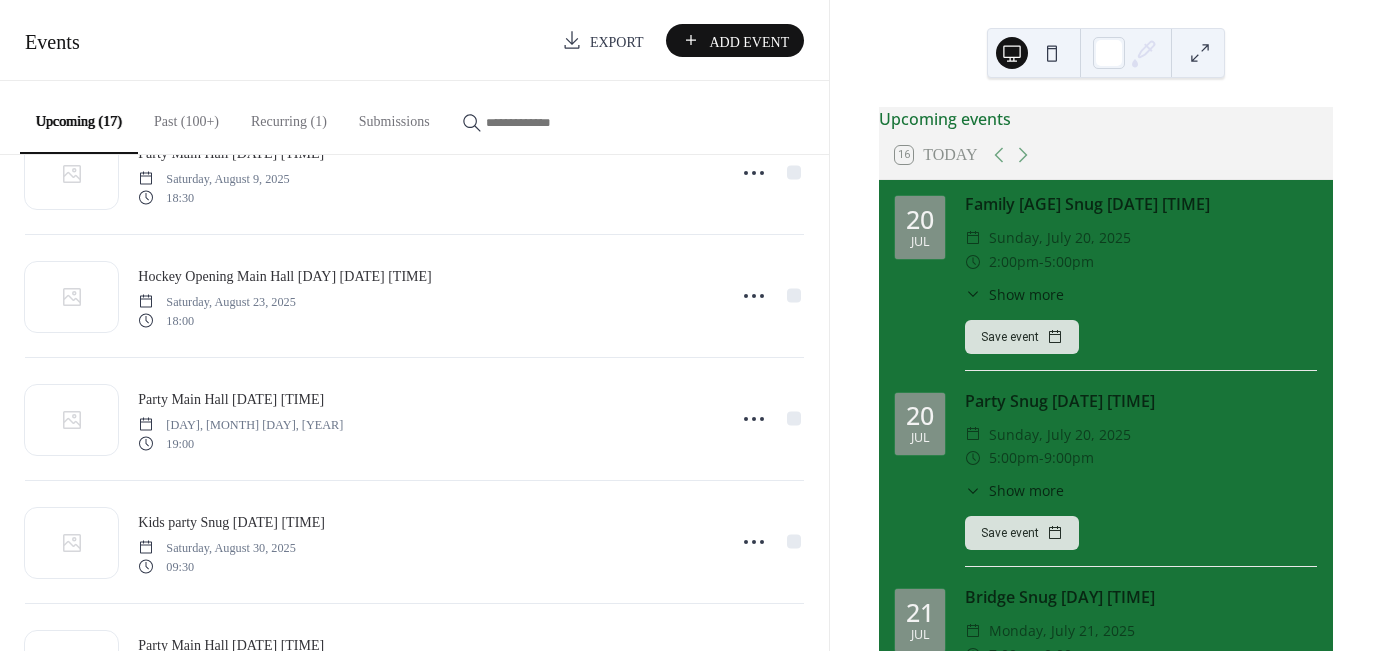 click on "Family [AGE] Snug [DATE] [TIME] [DAY], [MONTH], [YEAR] [TIME] Party Snug [DATE] [TIME] [DAY], [MONTH], [YEAR] [TIME] Birthday Snug  [DAY] [DATE] [TIME] [DAY], [MONTH], [YEAR] [TIME] [AGE] Main Hall [DAY] [DATE] [TIME] [DAY], [MONTH], [YEAR] [TIME] Birthday Party Snug [TIME] [DAY] [DATE] [DAY], [MONTH], [YEAR] [TIME] Party Main Hall  [DATE] [TIME] [DAY], [MONTH], [YEAR] [TIME] Hockey Opening Main Hall [DAY] [DATE] [TIME] [DAY], [MONTH], [YEAR] [TIME] Party Main Hall [DATE] [TIME] [DAY], [MONTH], [YEAR] [TIME] Kids party Snug [DATE] [TIME] [DAY], [MONTH], [YEAR] [TIME] Party Main Hall [DATE] [TIME] [DAY], [MONTH], [YEAR] [TIME] Party Main Hall [DATE] [TIME] [DAY], [MONTH], [YEAR] [TIME] WERR  meeting Snug [DATE] [TIME] [DAY], [MONTH], [YEAR] [TIME] Club Champs [DAY] [DATE] [TIME] [DAY], [MONTH], [YEAR] [TIME] Birthday Main Hall [DATE] [TIME] [DAY], [MONTH], [YEAR] [TIME] WERR  meeting Snug [DATE] [TIME] [DAY], [MONTH], [YEAR] [TIME] Footy Snug Dinner [DAY] [DATE] [TIME]" at bounding box center (414, 403) 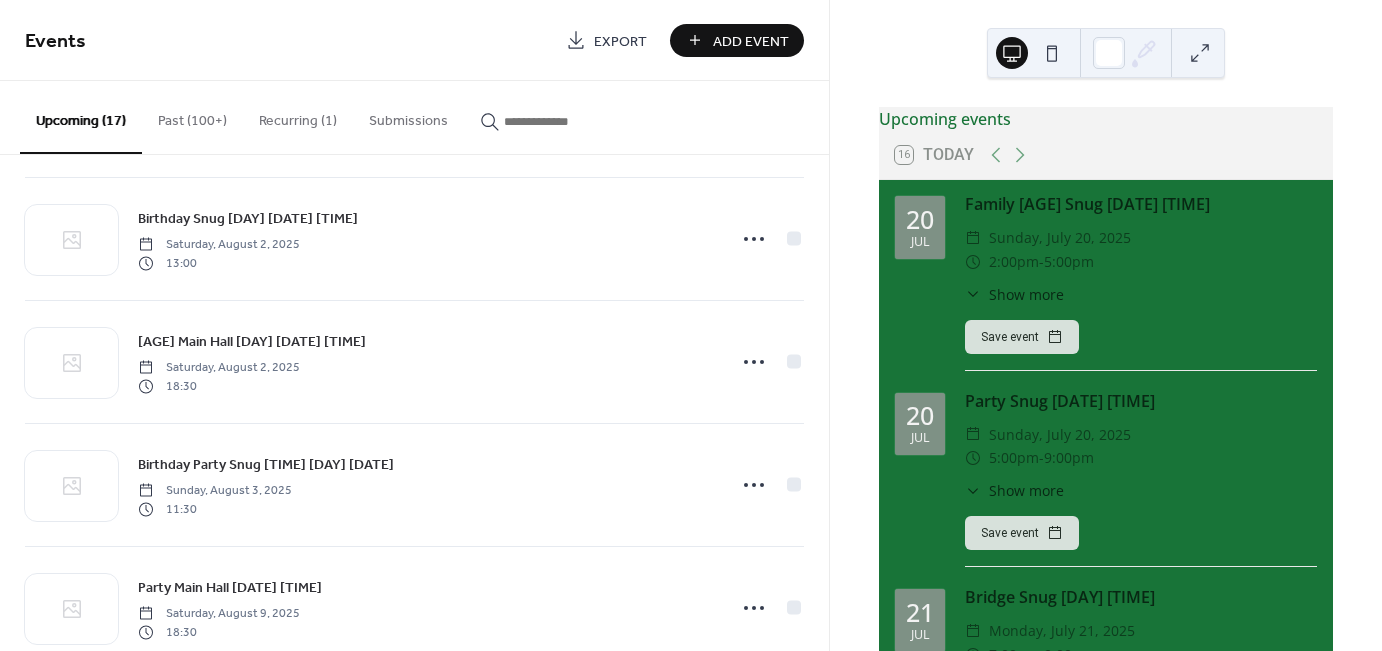 click on "Add Event" at bounding box center (751, 41) 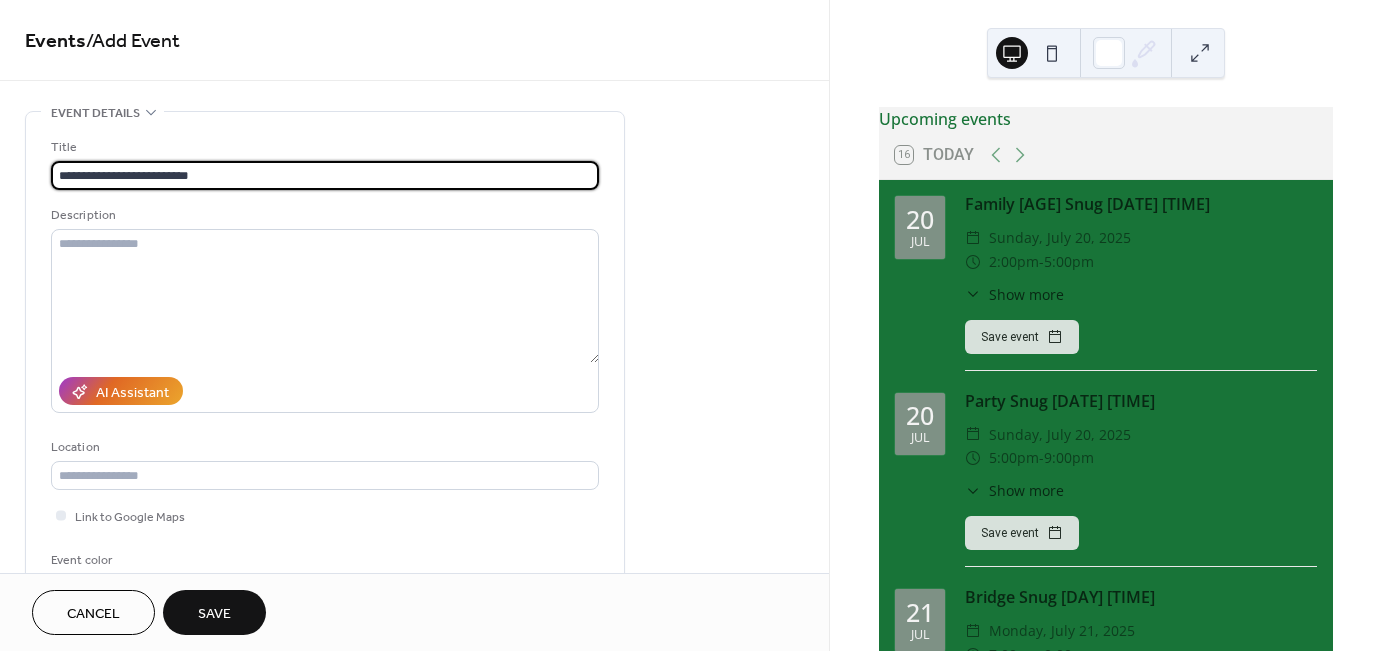 type on "**********" 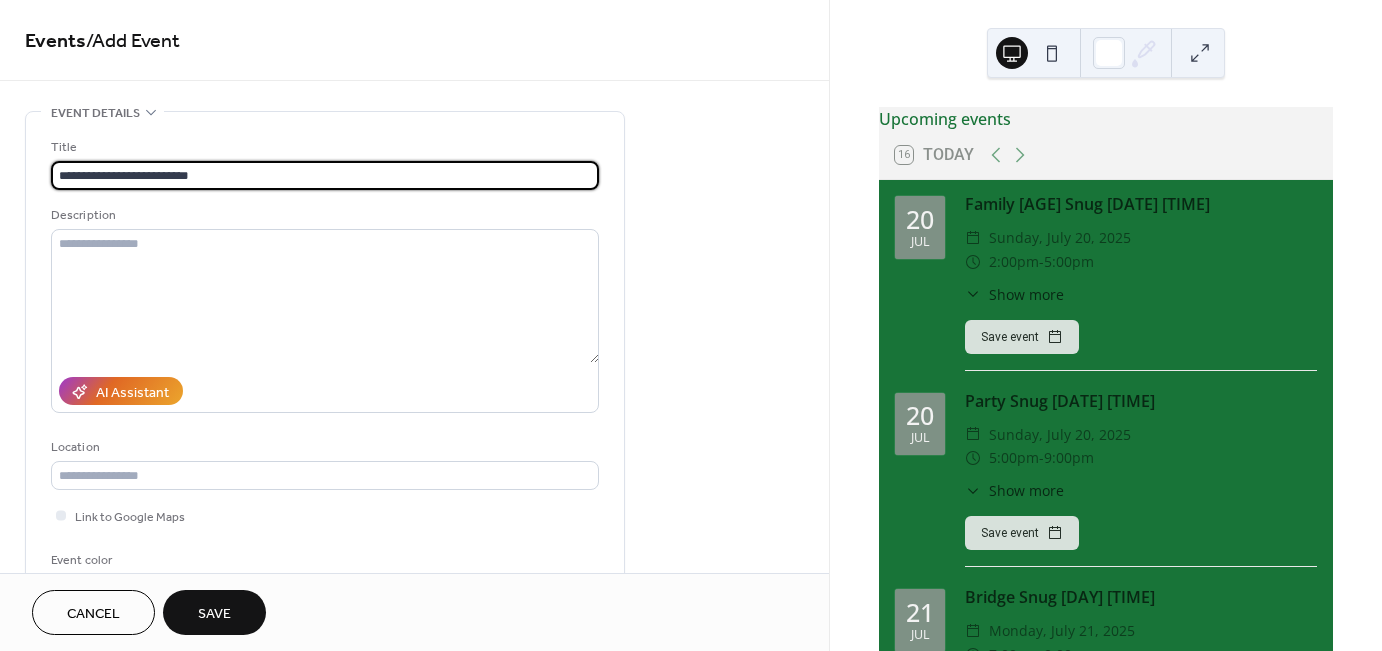 click on "**********" at bounding box center (414, 286) 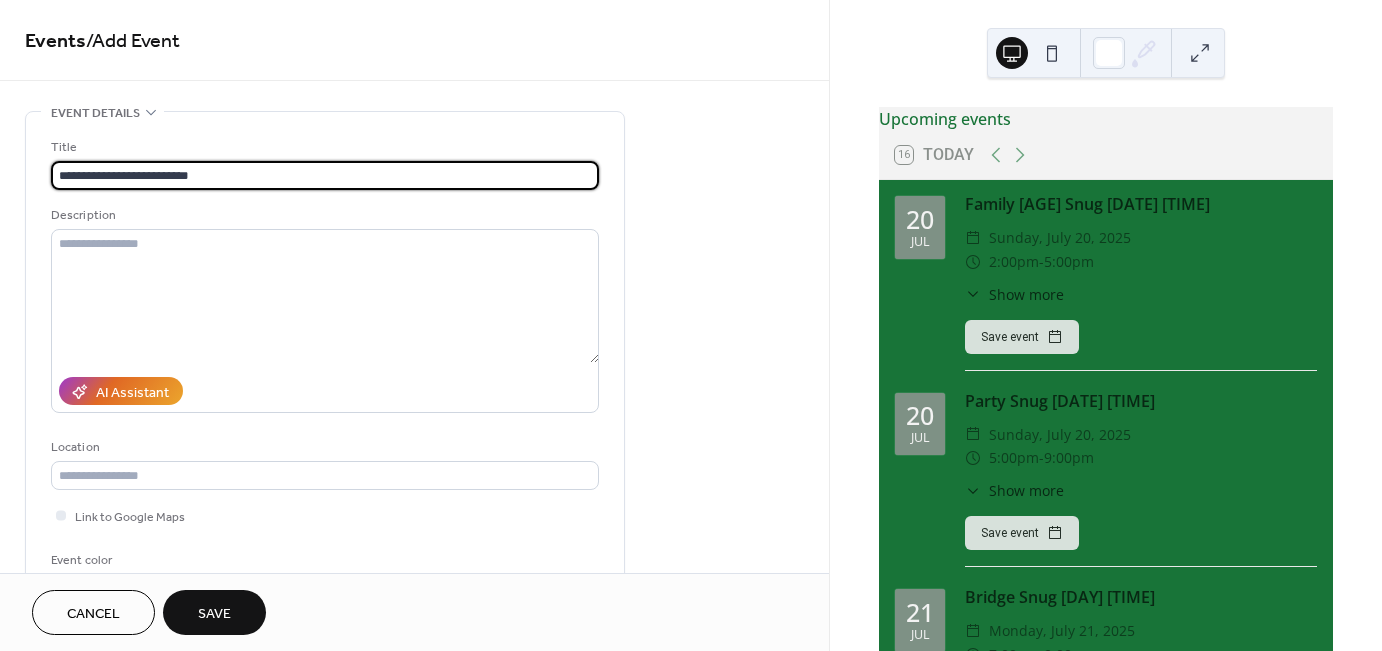 drag, startPoint x: 220, startPoint y: 182, endPoint x: 44, endPoint y: 176, distance: 176.10225 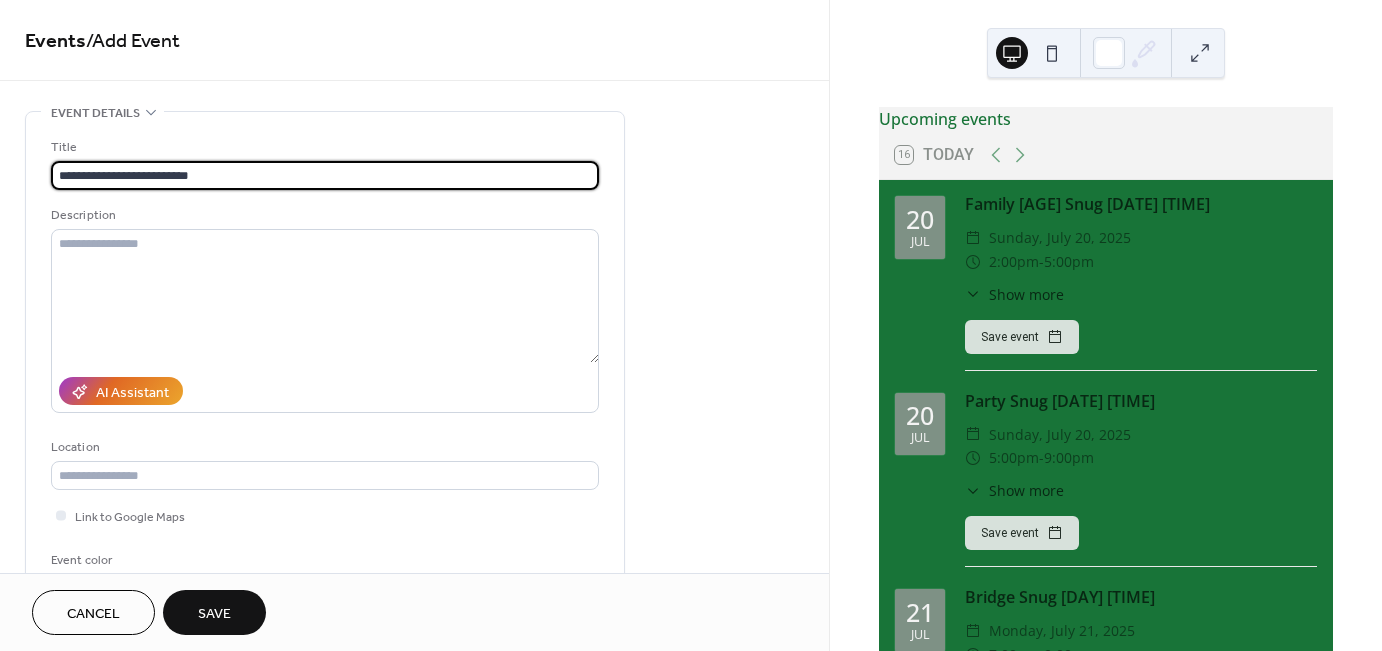 click on "**********" at bounding box center (325, 365) 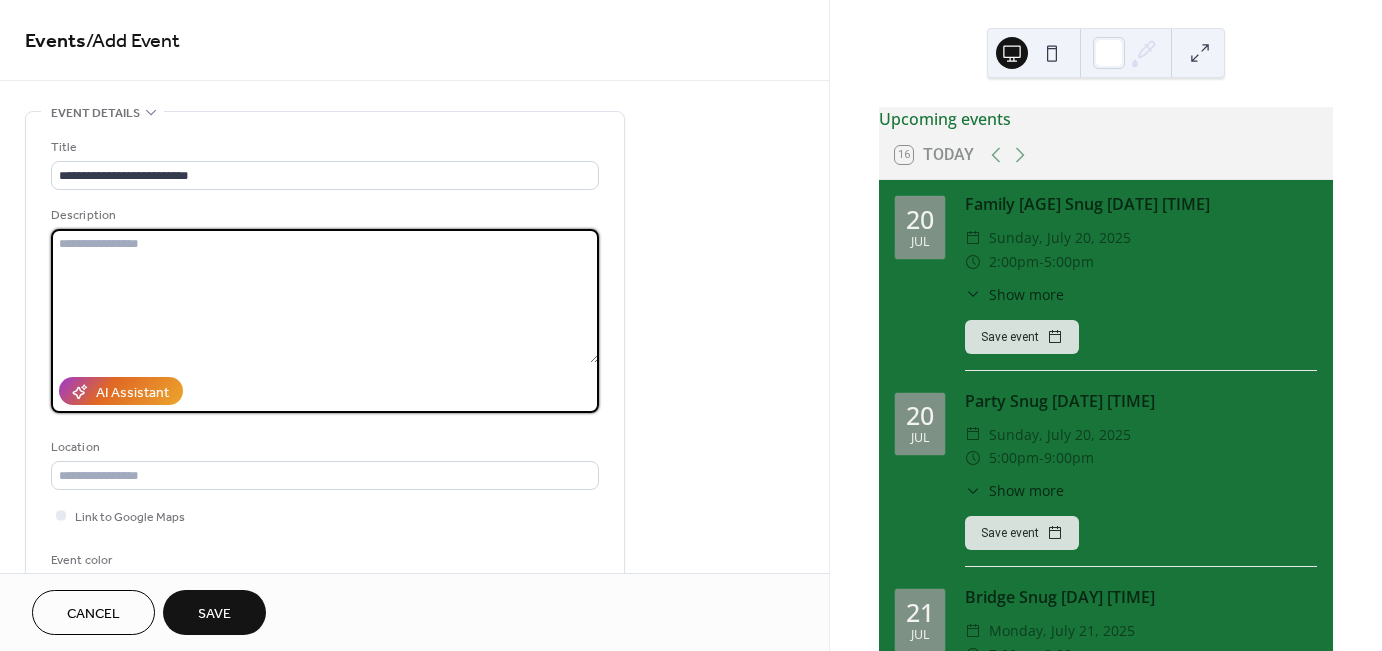 click at bounding box center [325, 296] 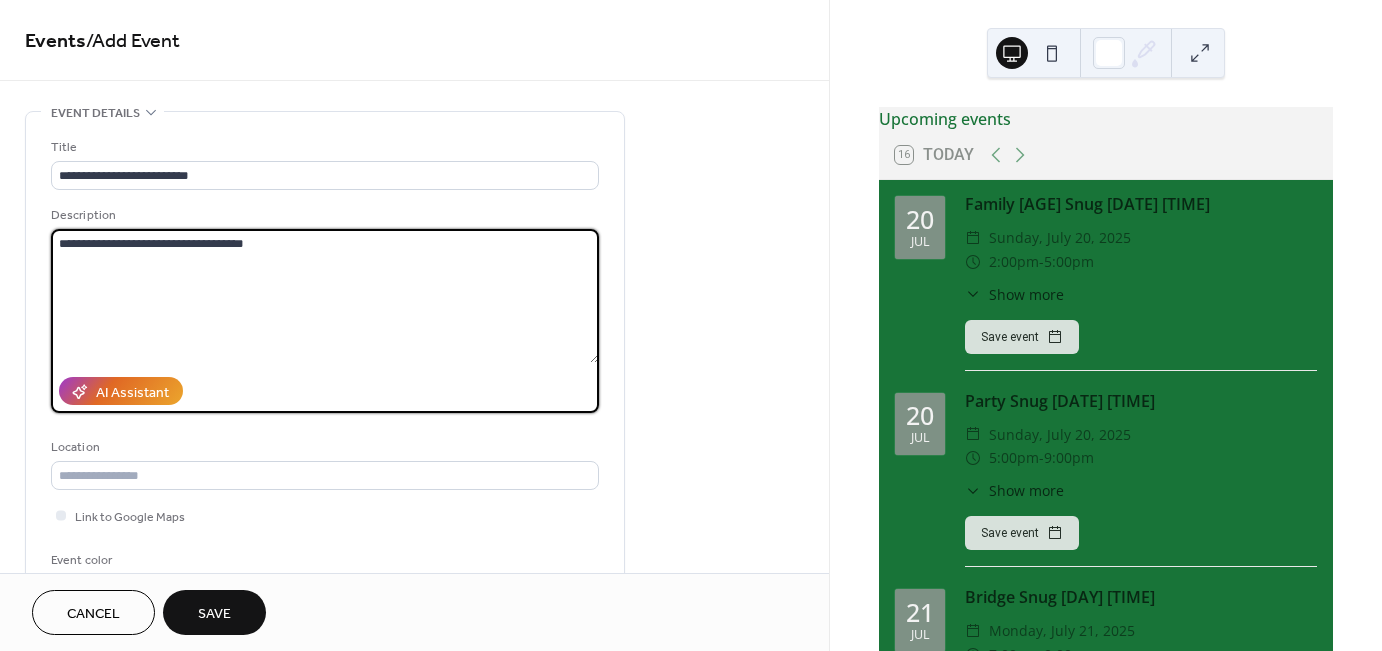 scroll, scrollTop: 390, scrollLeft: 0, axis: vertical 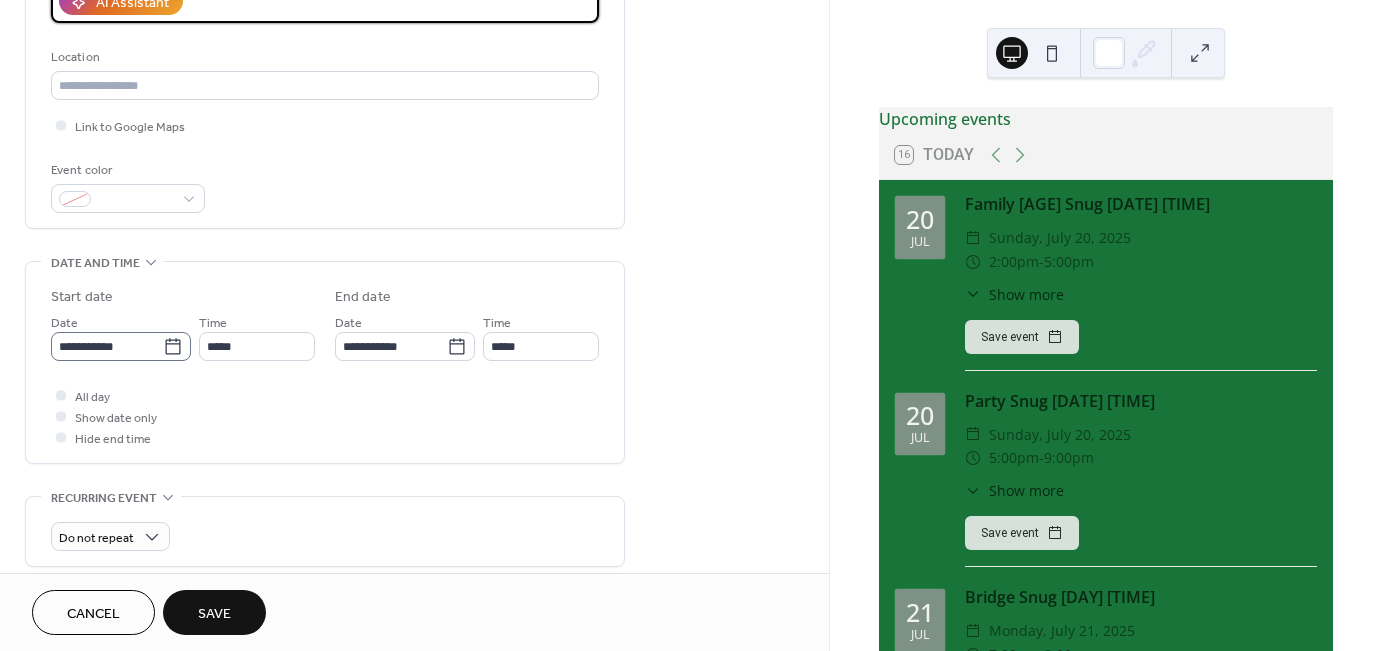 type on "**********" 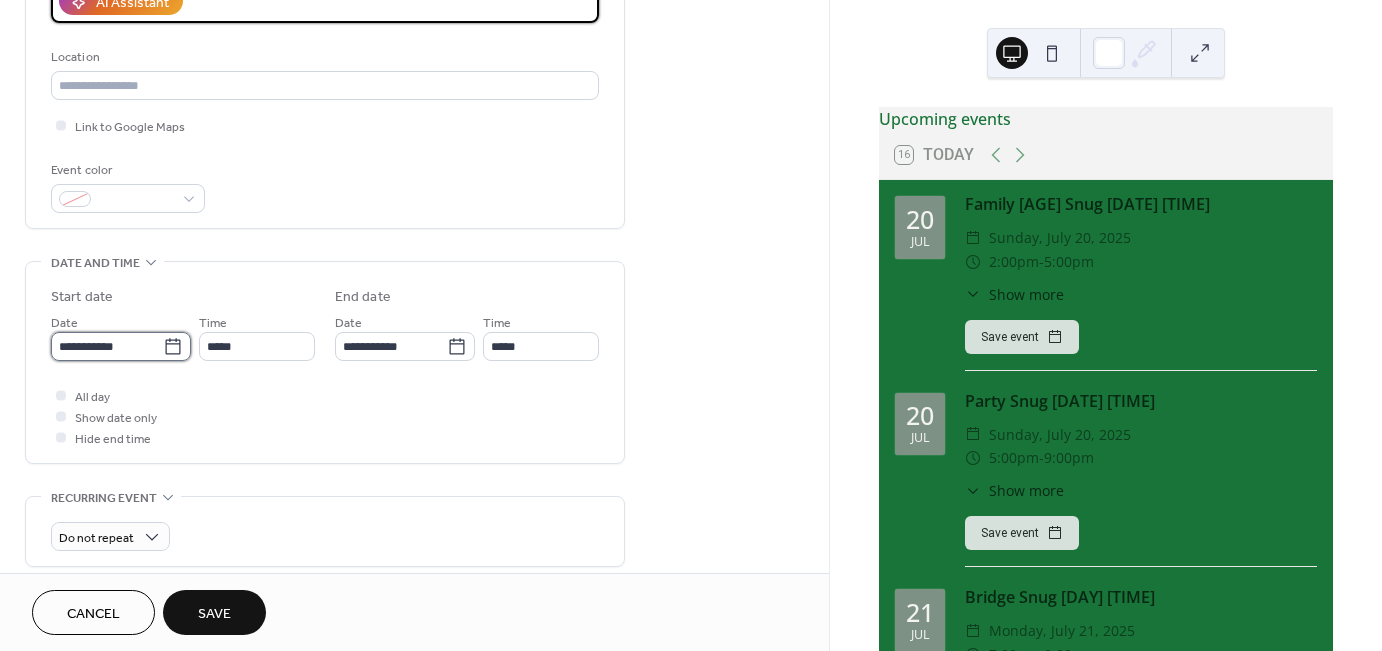 click on "**********" at bounding box center [107, 346] 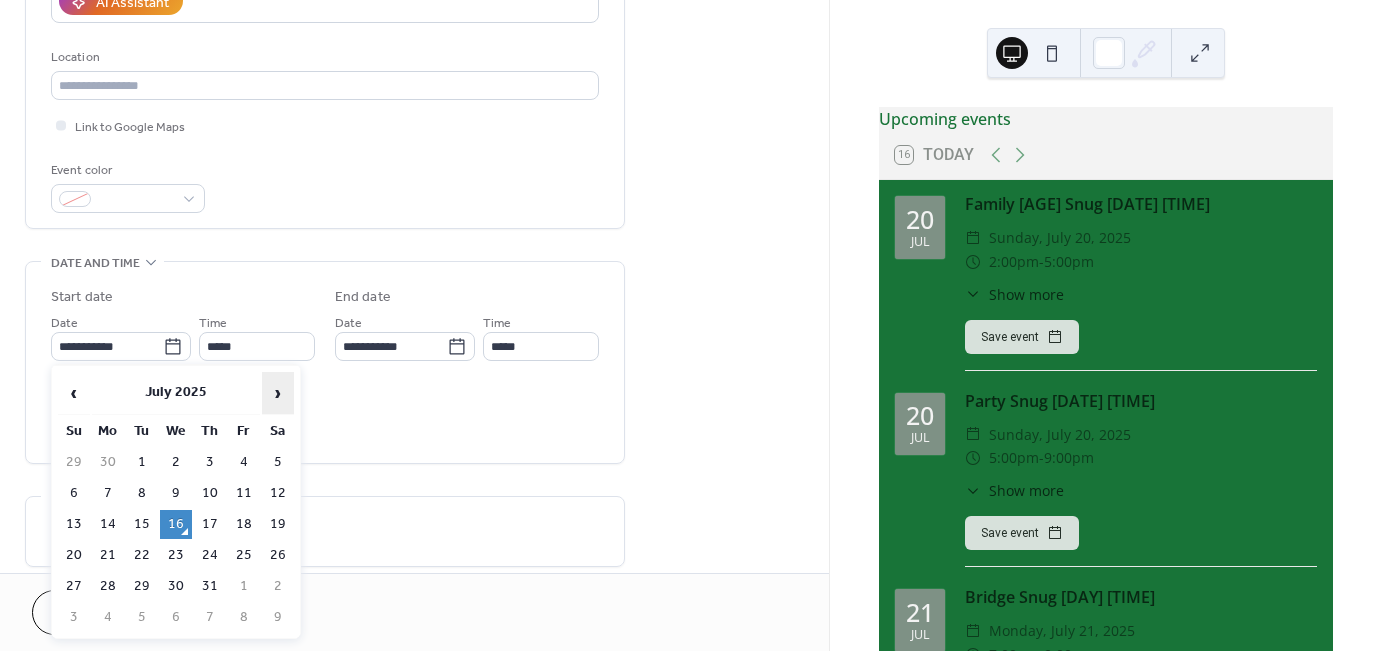click on "›" at bounding box center (278, 393) 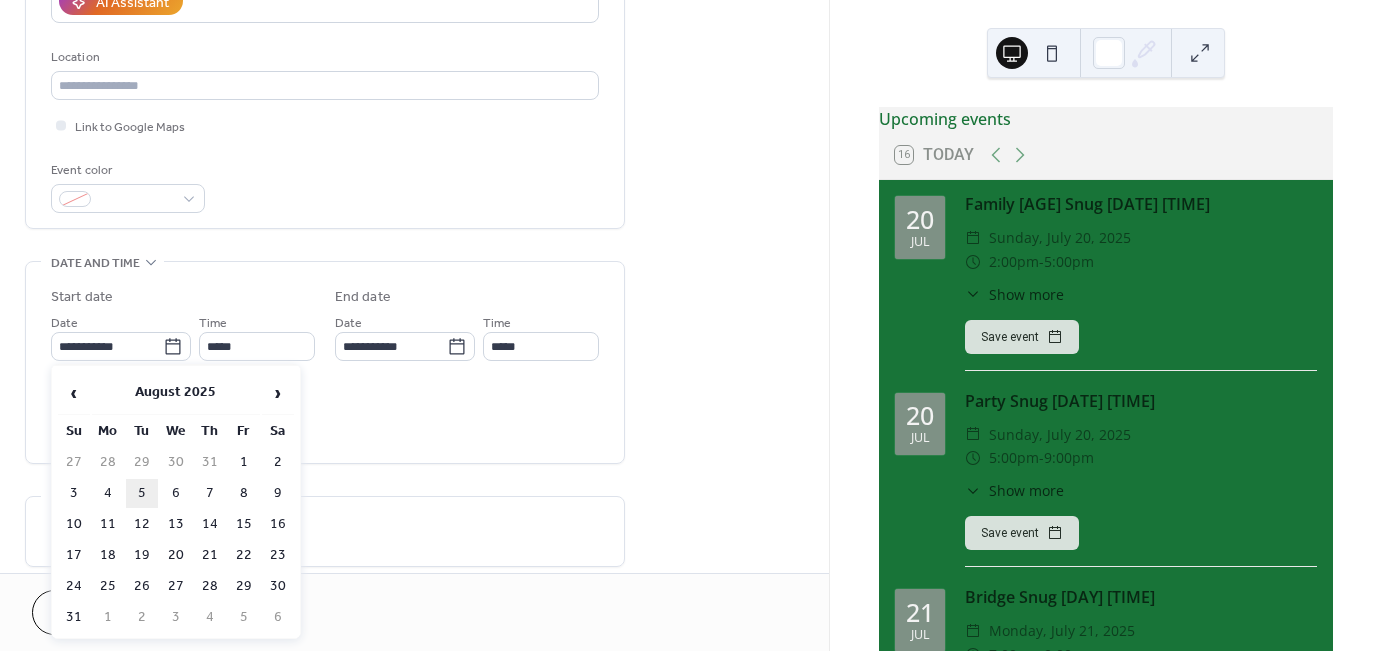 click on "5" at bounding box center [142, 493] 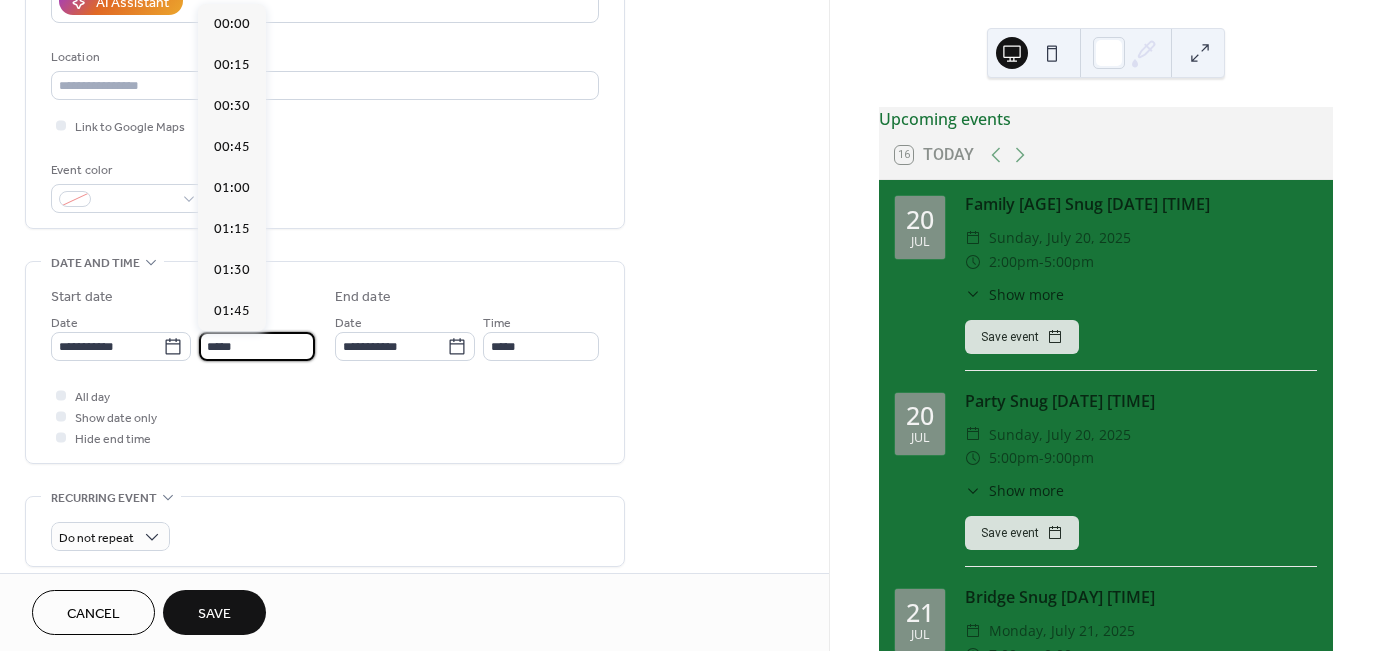click on "*****" at bounding box center (257, 346) 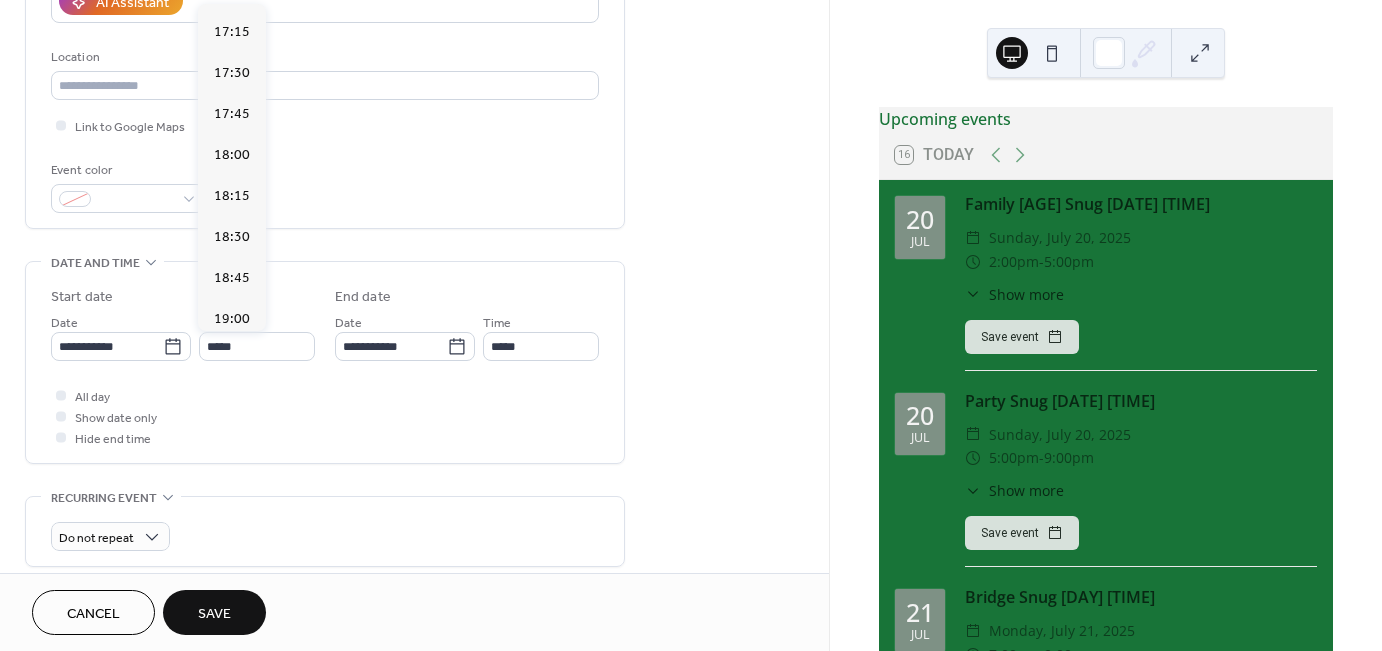 scroll, scrollTop: 2827, scrollLeft: 0, axis: vertical 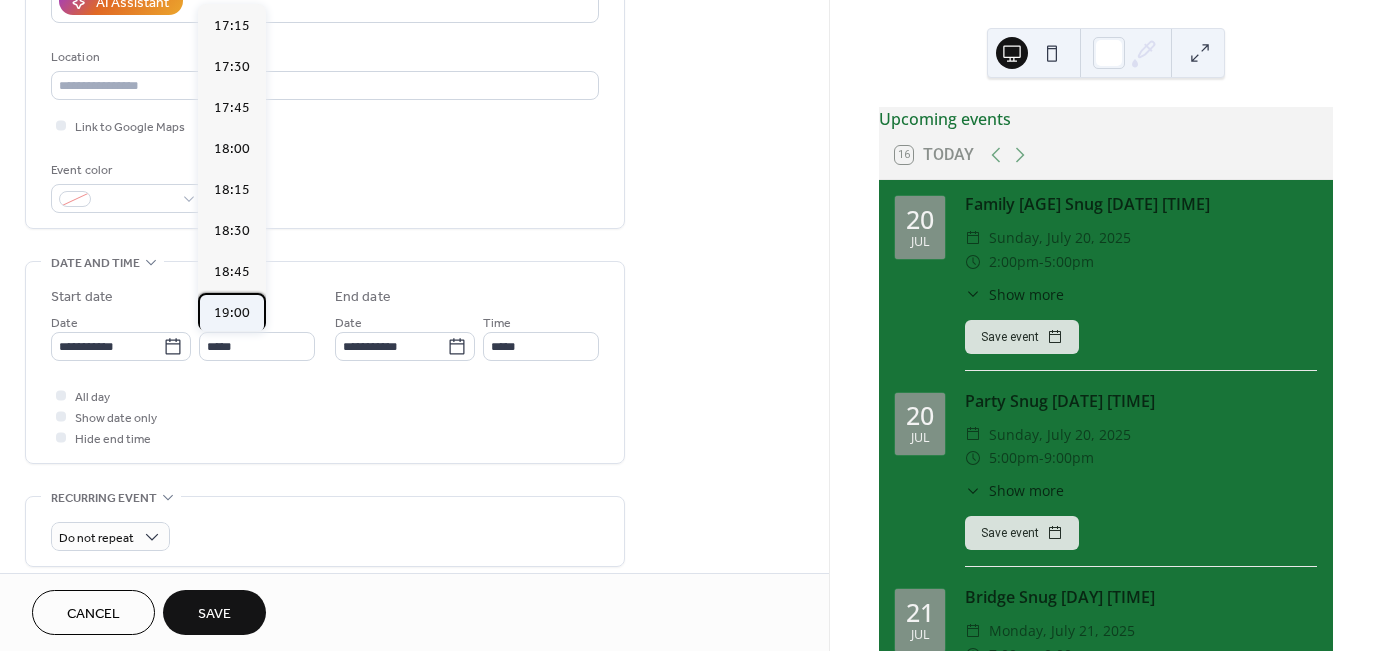 click on "19:00" at bounding box center (232, 313) 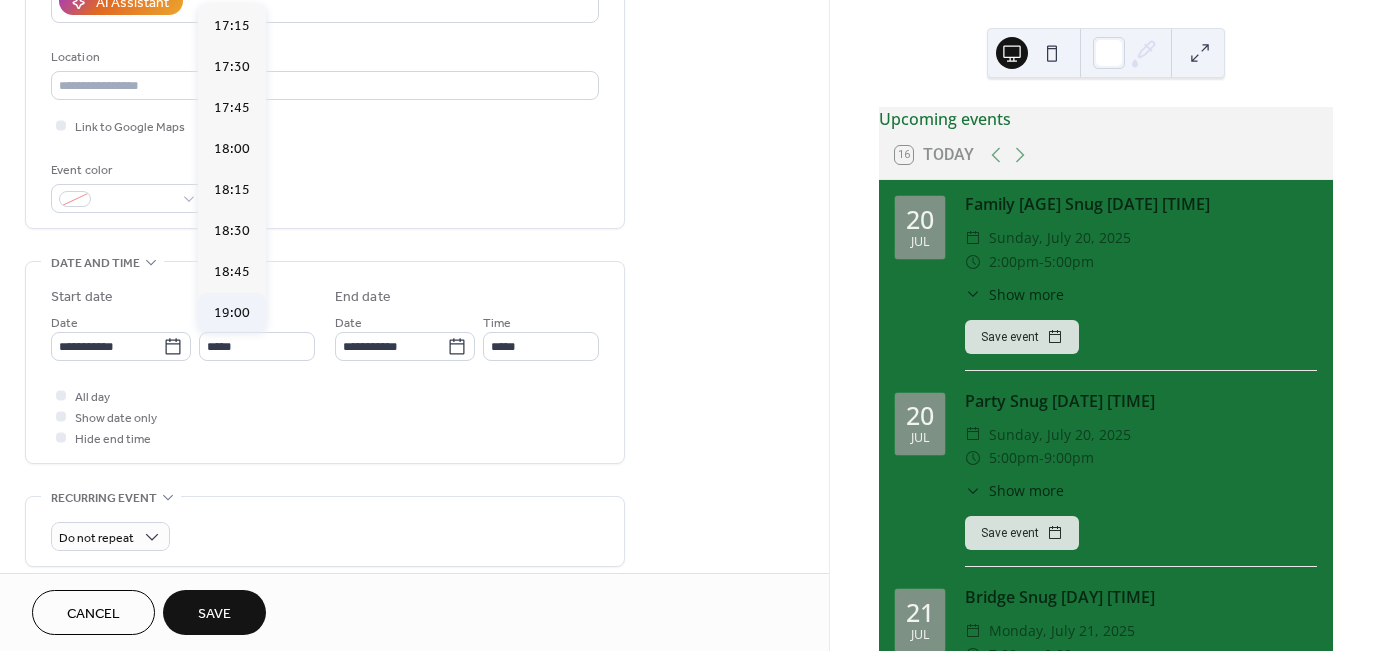 type on "*****" 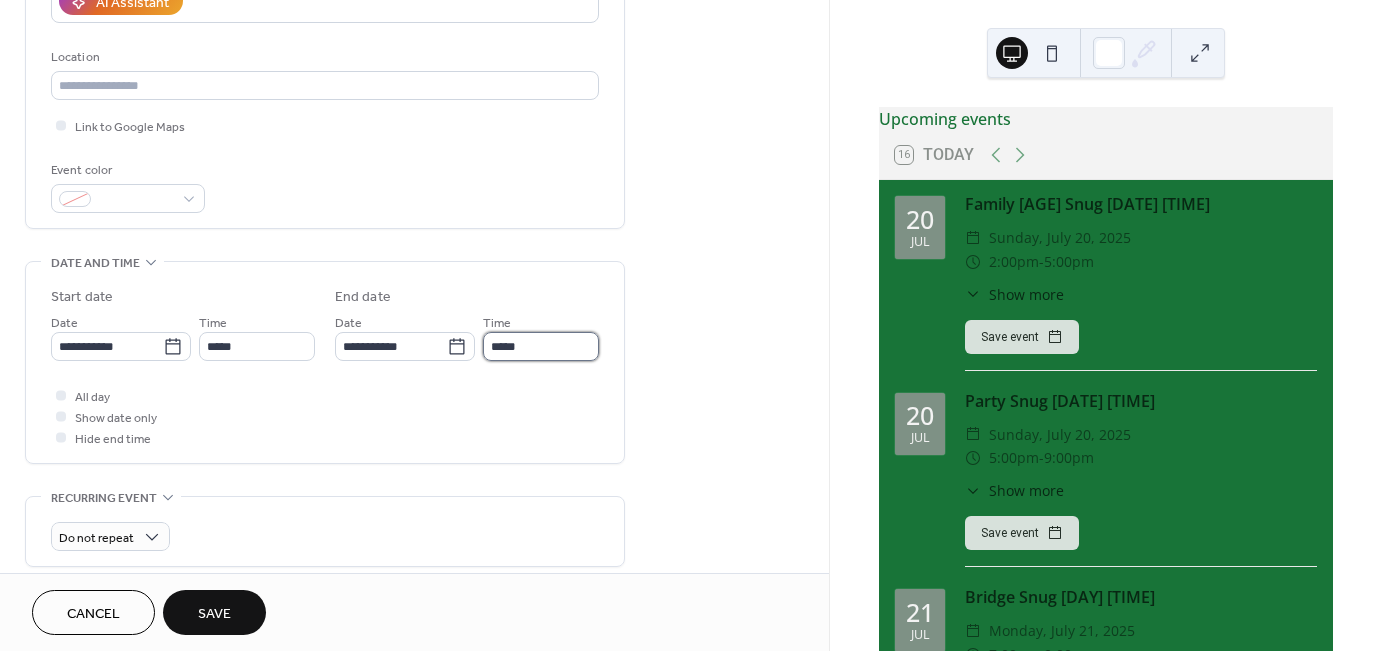 click on "*****" at bounding box center [541, 346] 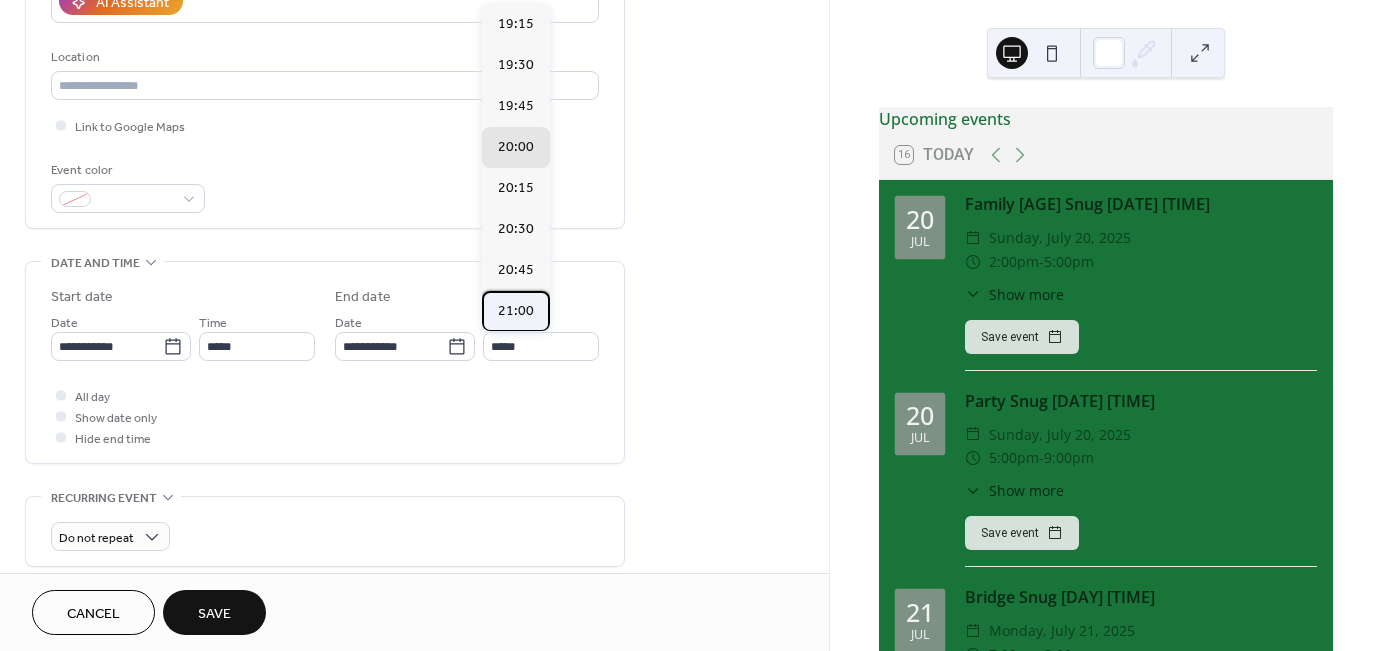 click on "21:00" at bounding box center (516, 311) 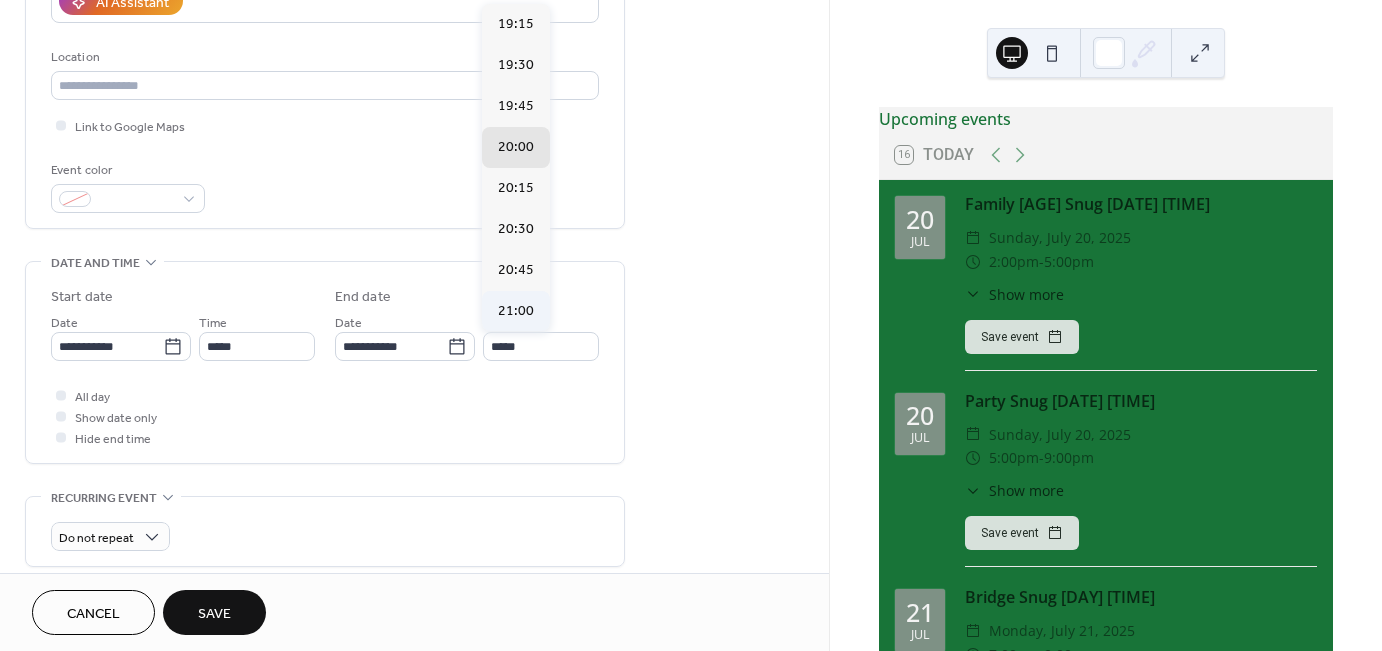 type on "*****" 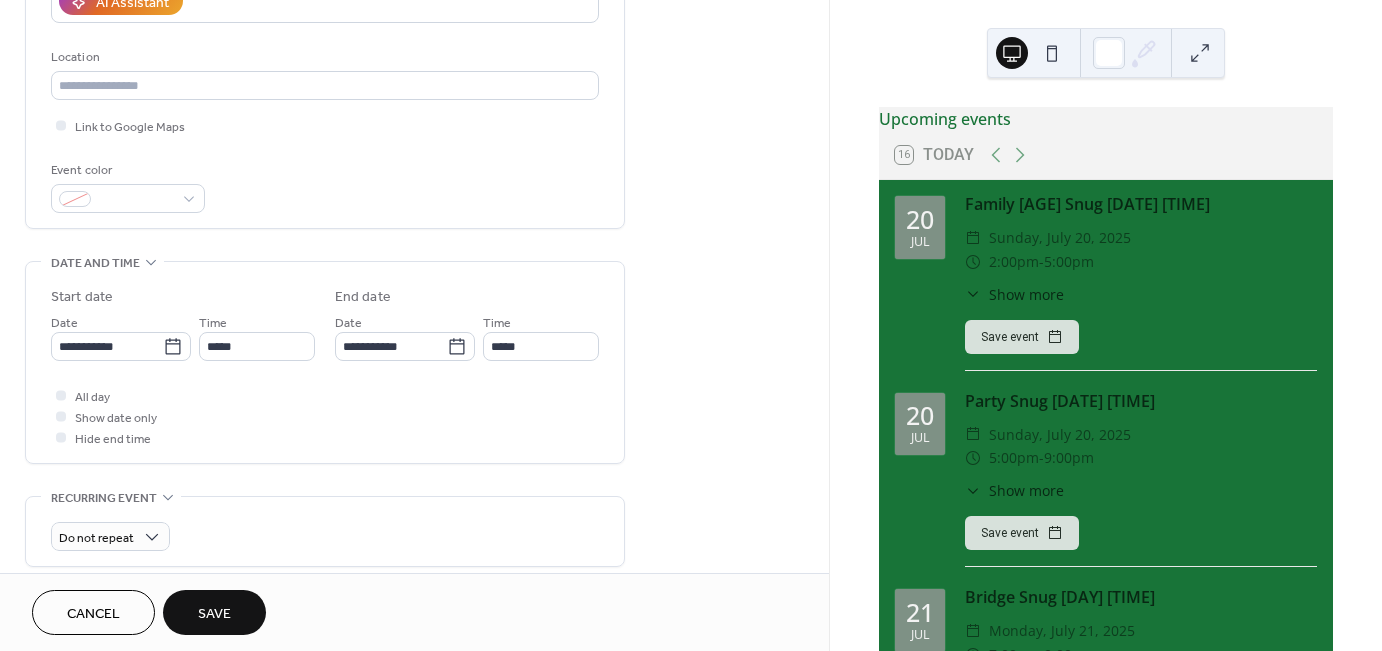 click on "Save" at bounding box center [214, 614] 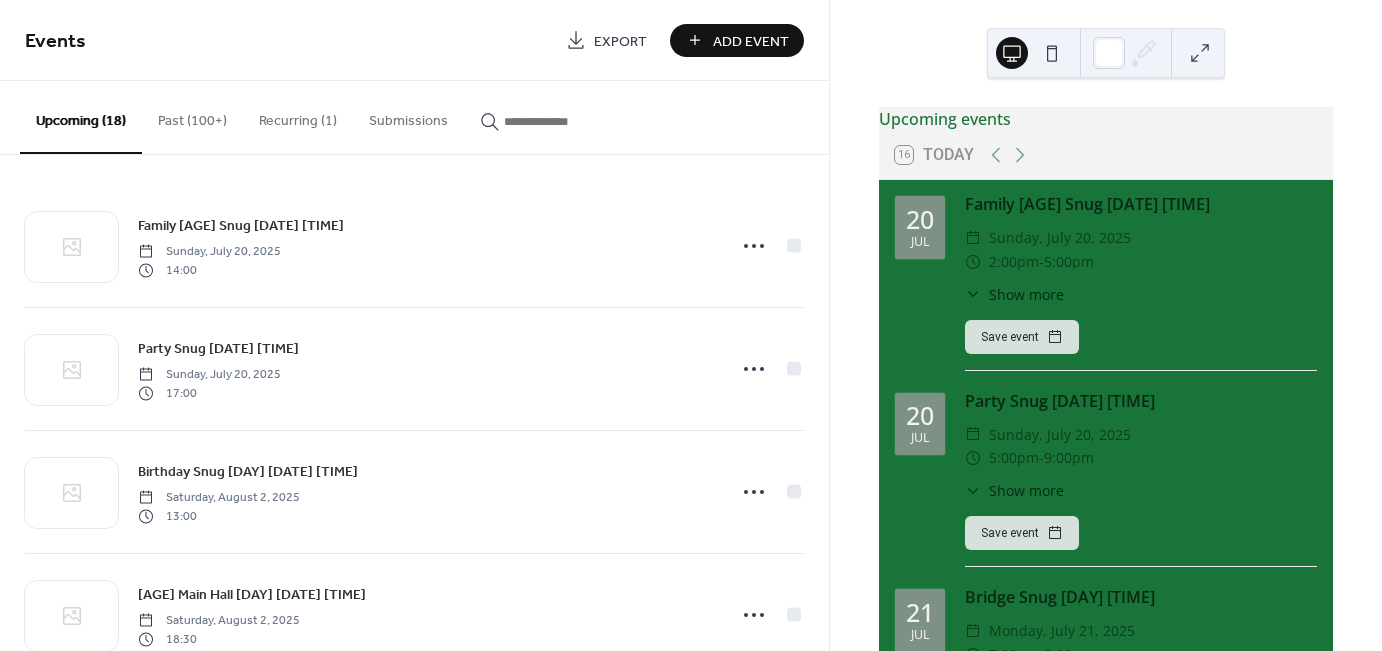 click on "Add Event" at bounding box center [751, 41] 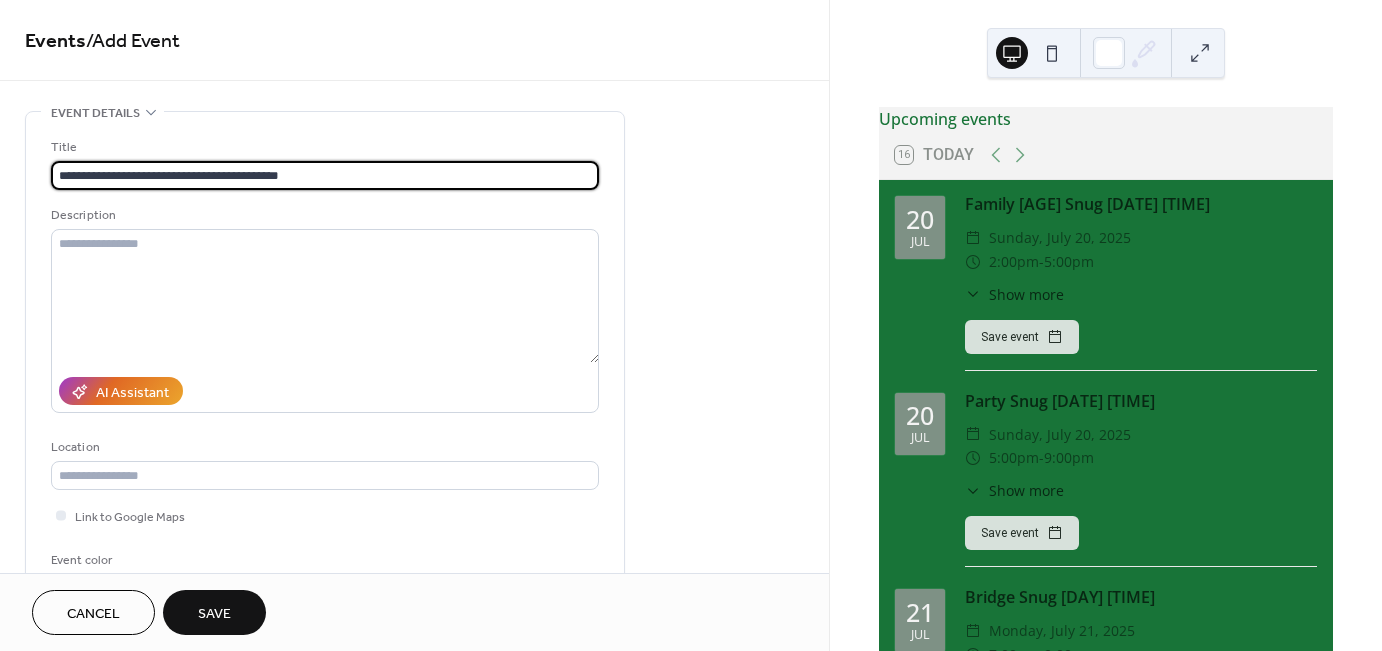 drag, startPoint x: 303, startPoint y: 172, endPoint x: 26, endPoint y: 166, distance: 277.06497 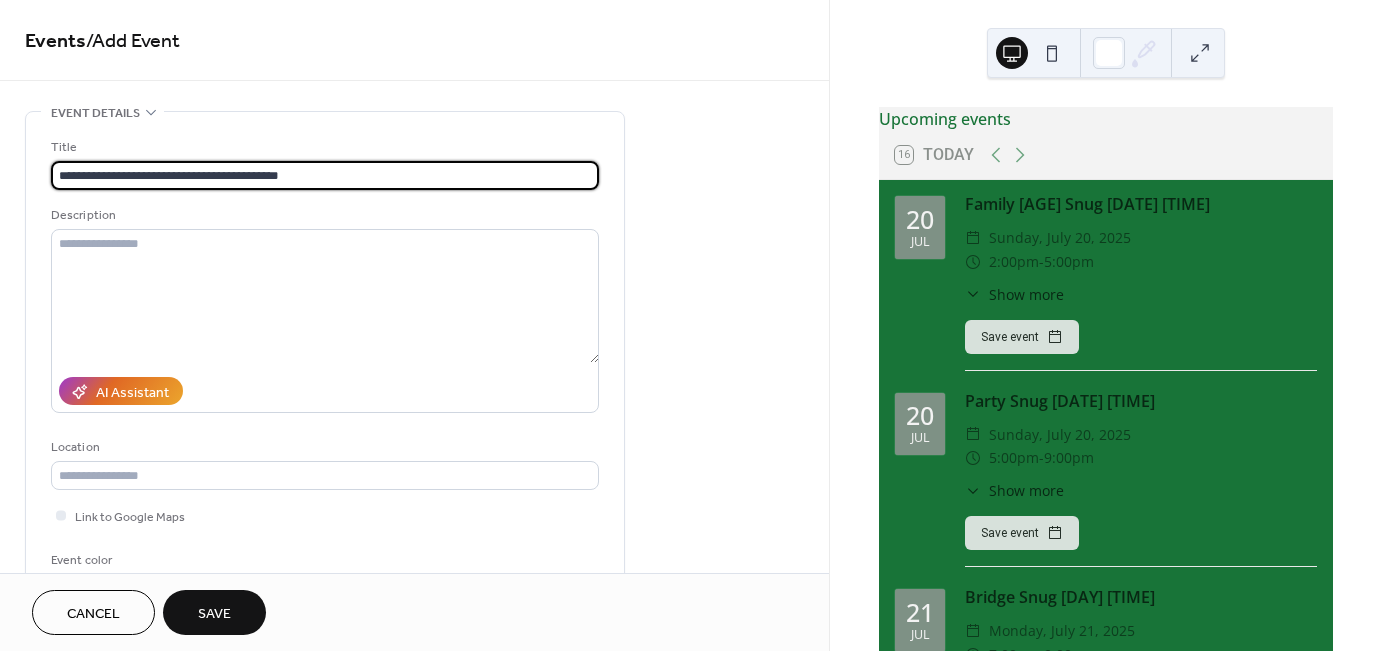 click on "**********" at bounding box center (325, 365) 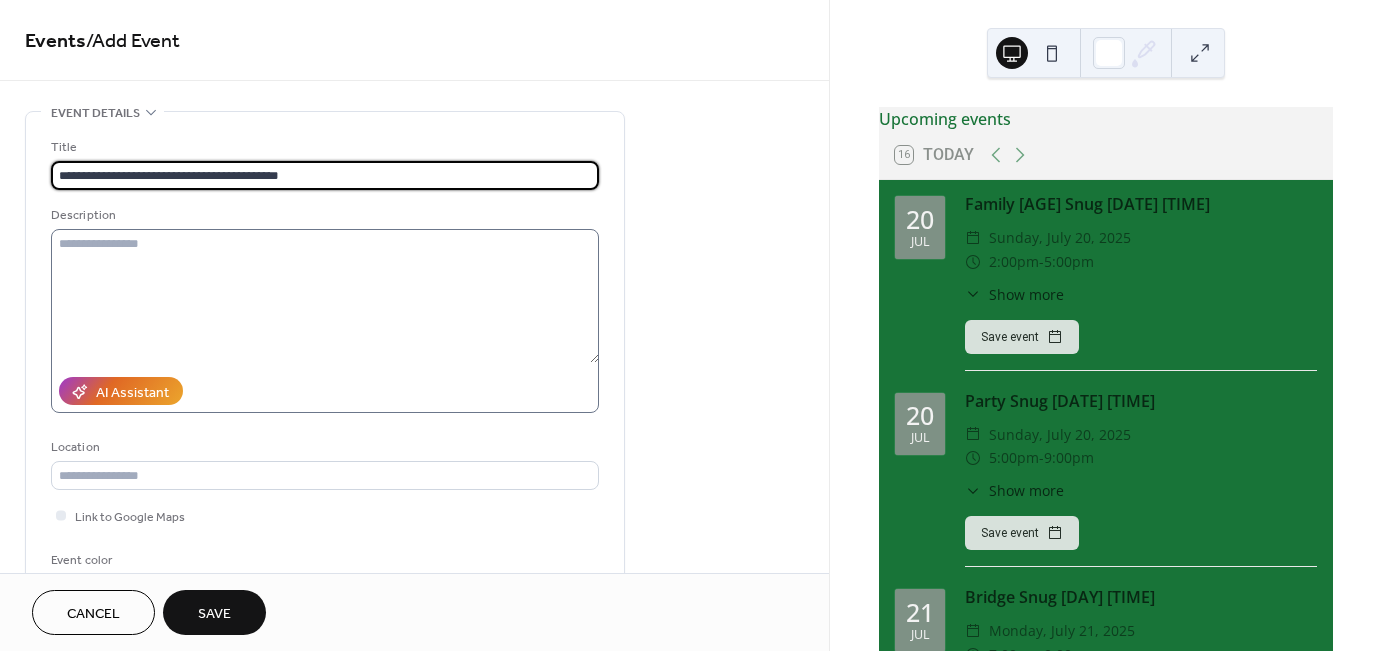 type on "**********" 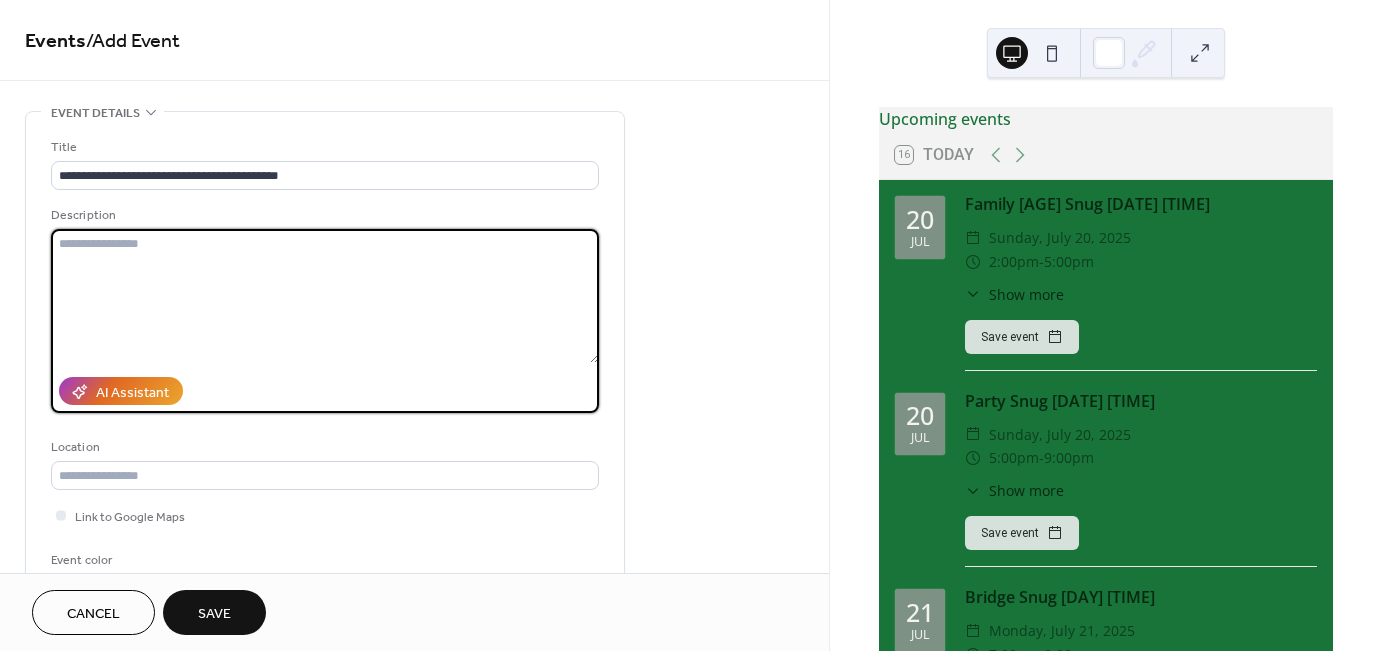 click at bounding box center [325, 296] 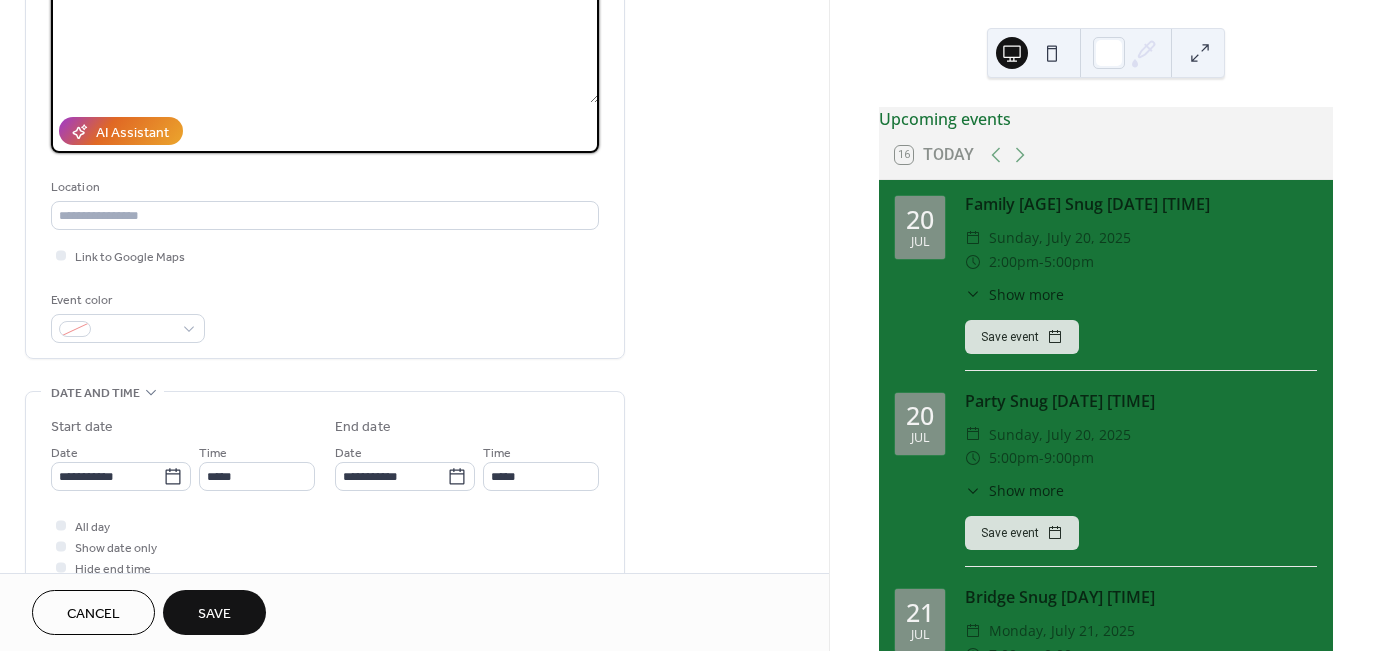 scroll, scrollTop: 283, scrollLeft: 0, axis: vertical 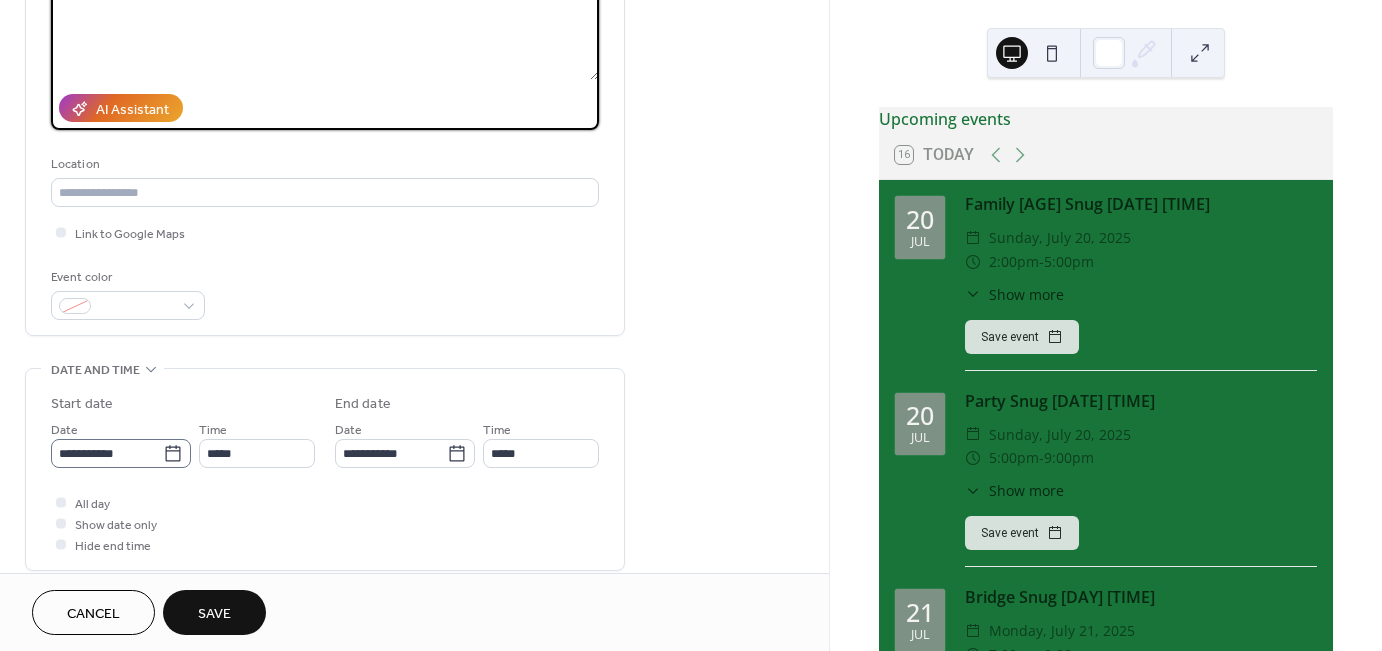 type on "**********" 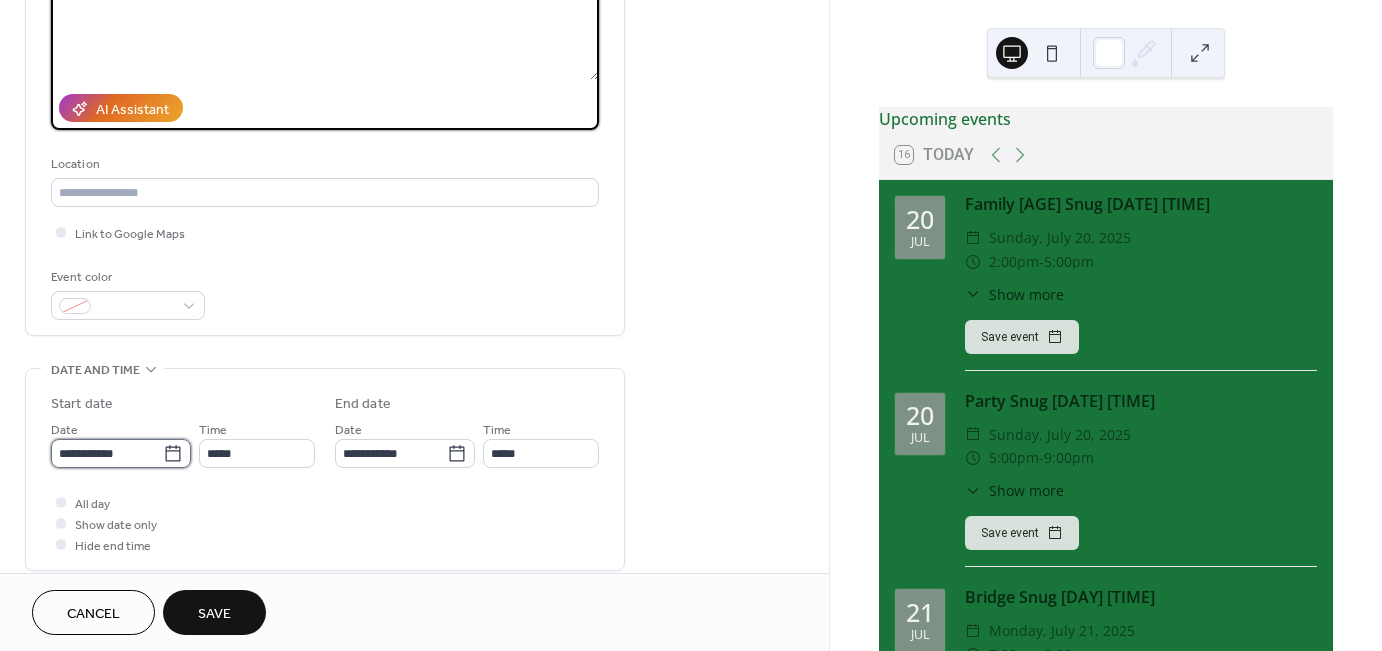 click on "**********" at bounding box center [107, 453] 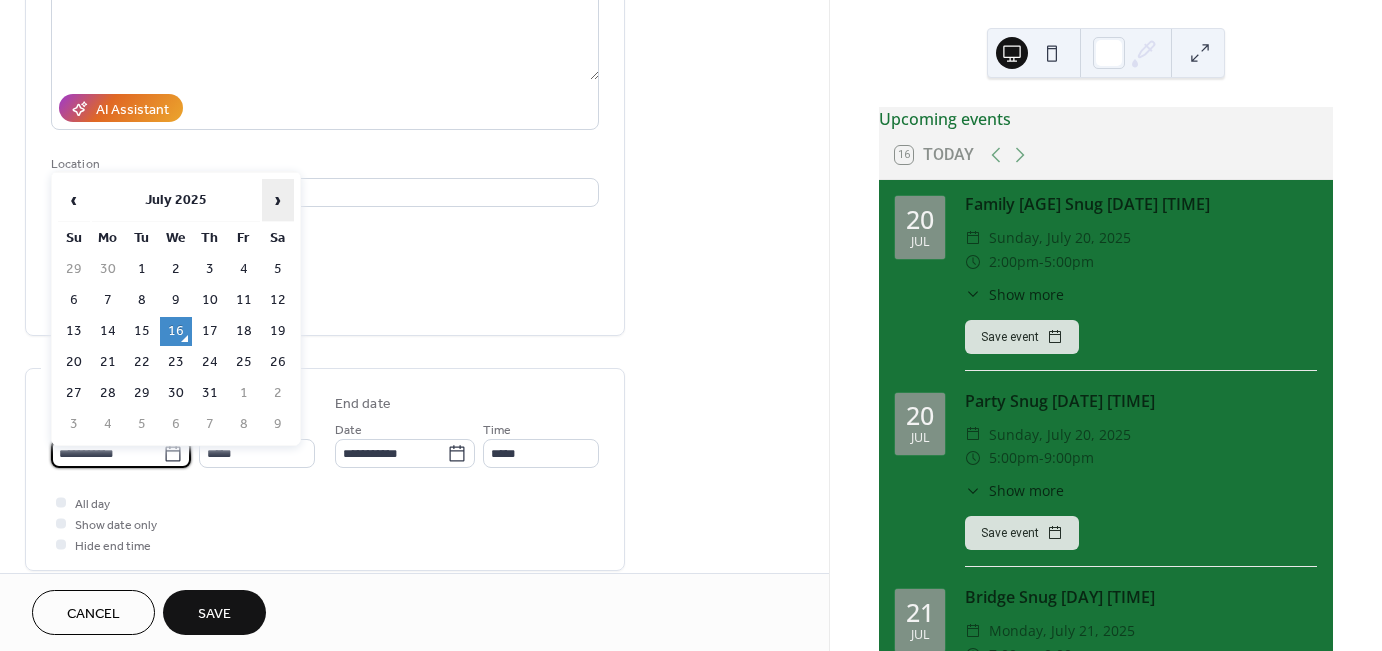 click on "›" at bounding box center [278, 200] 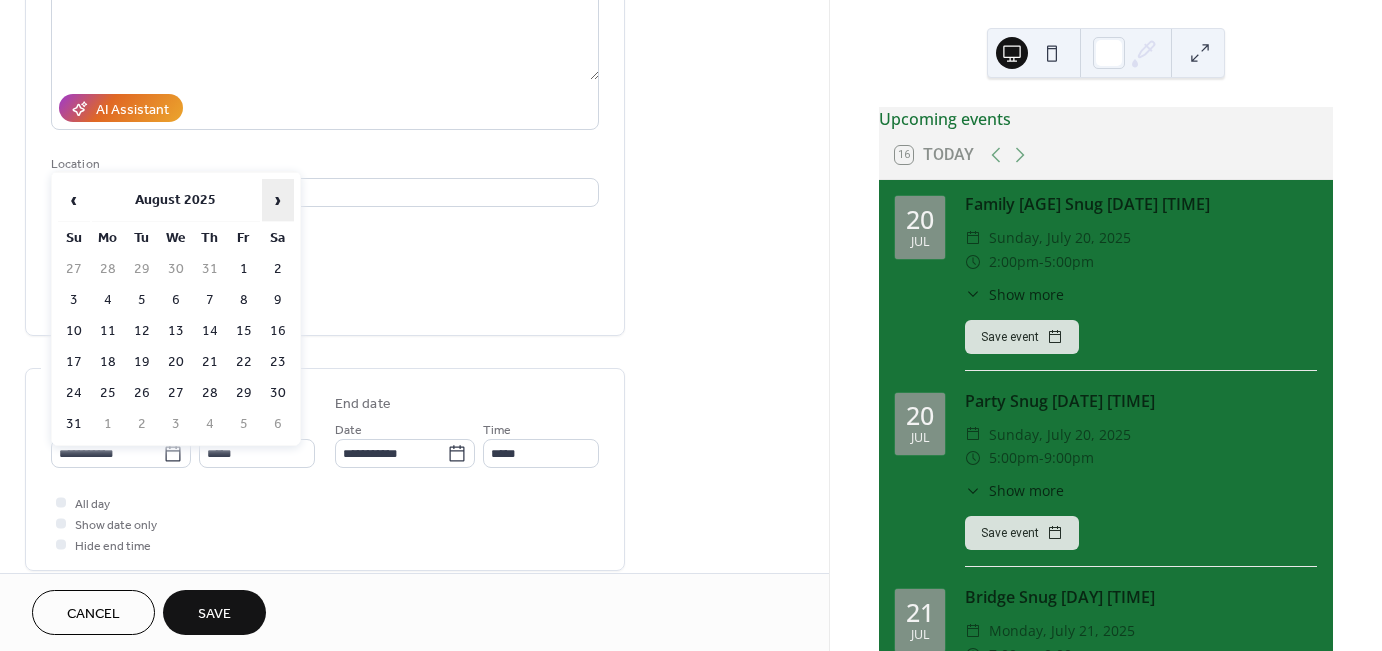 click on "›" at bounding box center (278, 200) 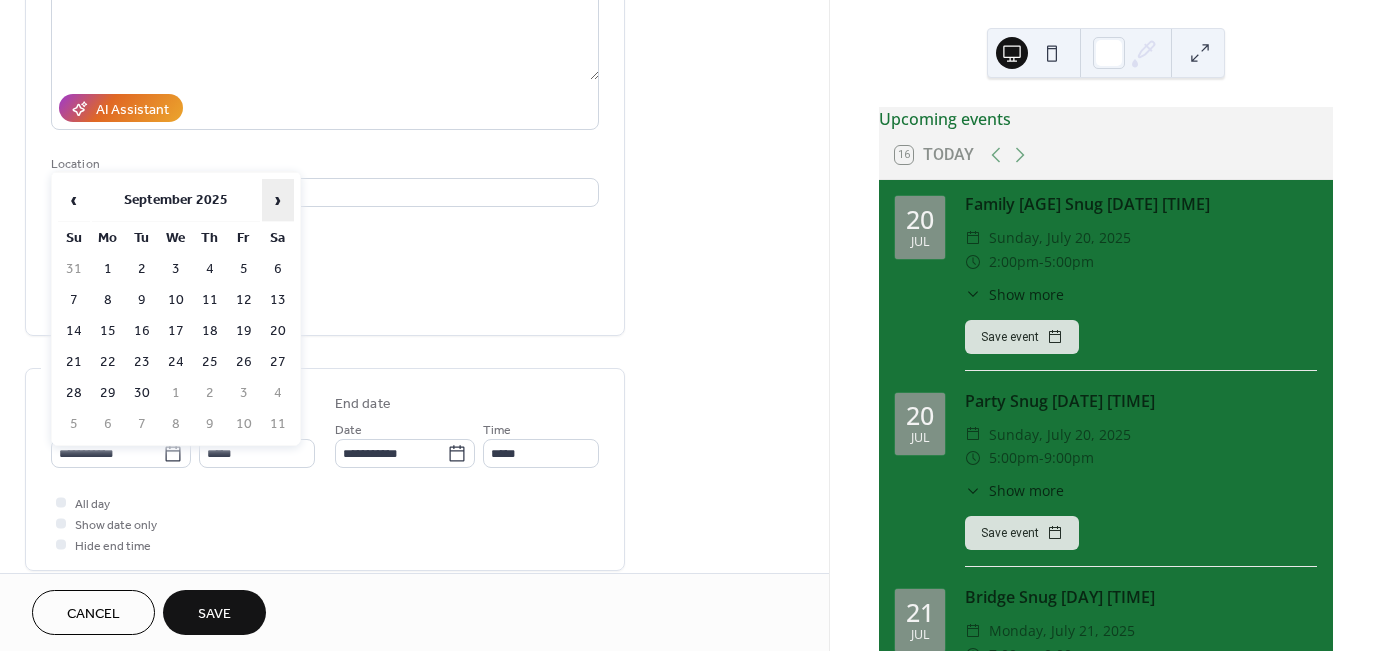click on "›" at bounding box center (278, 200) 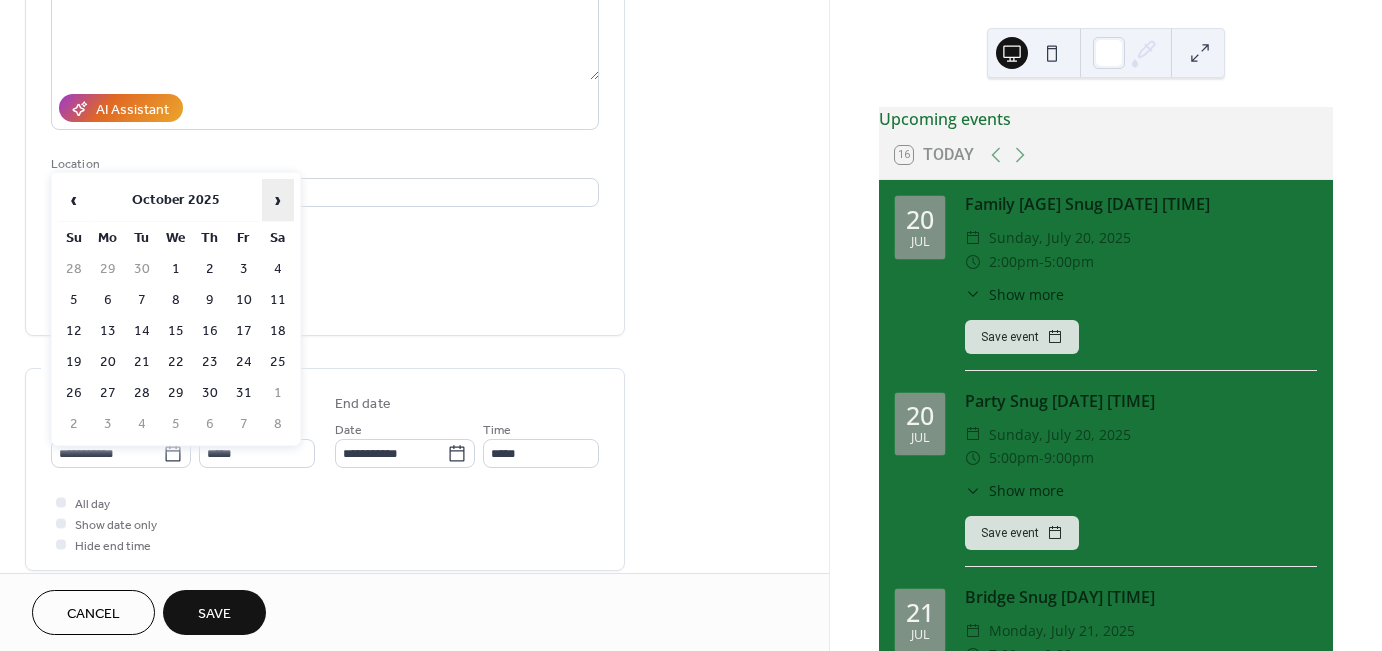 click on "›" at bounding box center [278, 200] 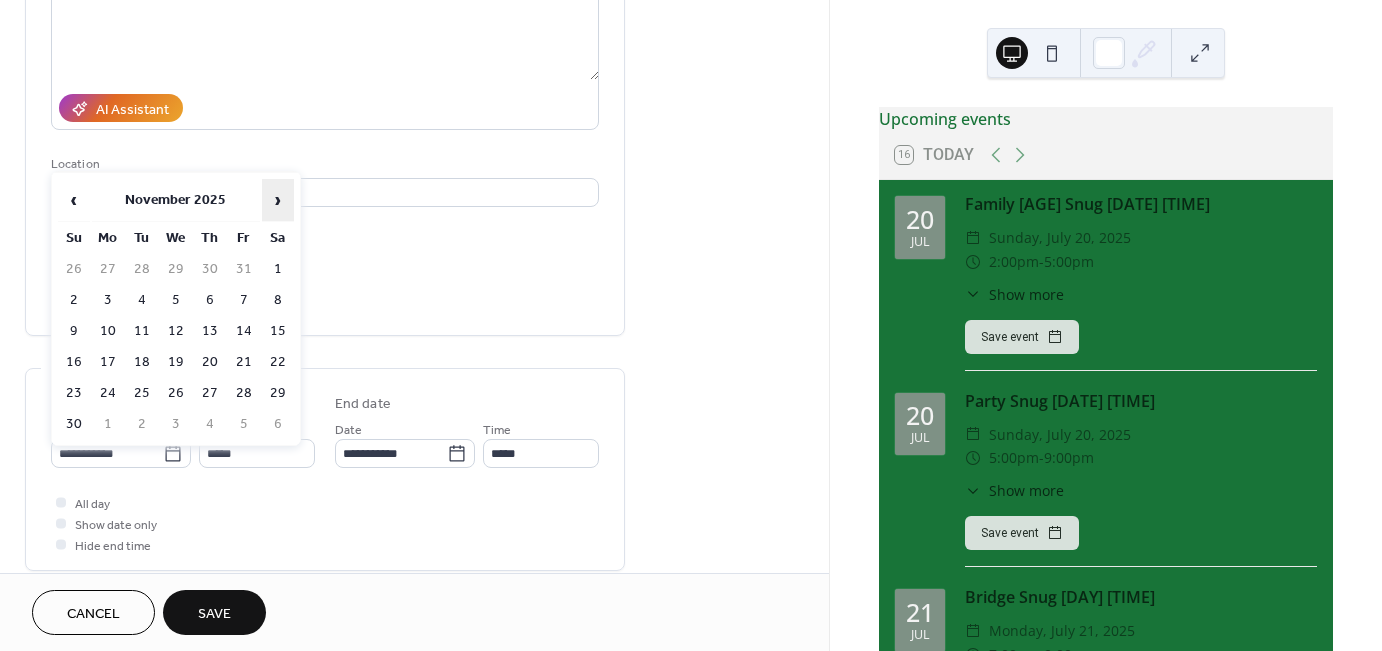 click on "›" at bounding box center [278, 200] 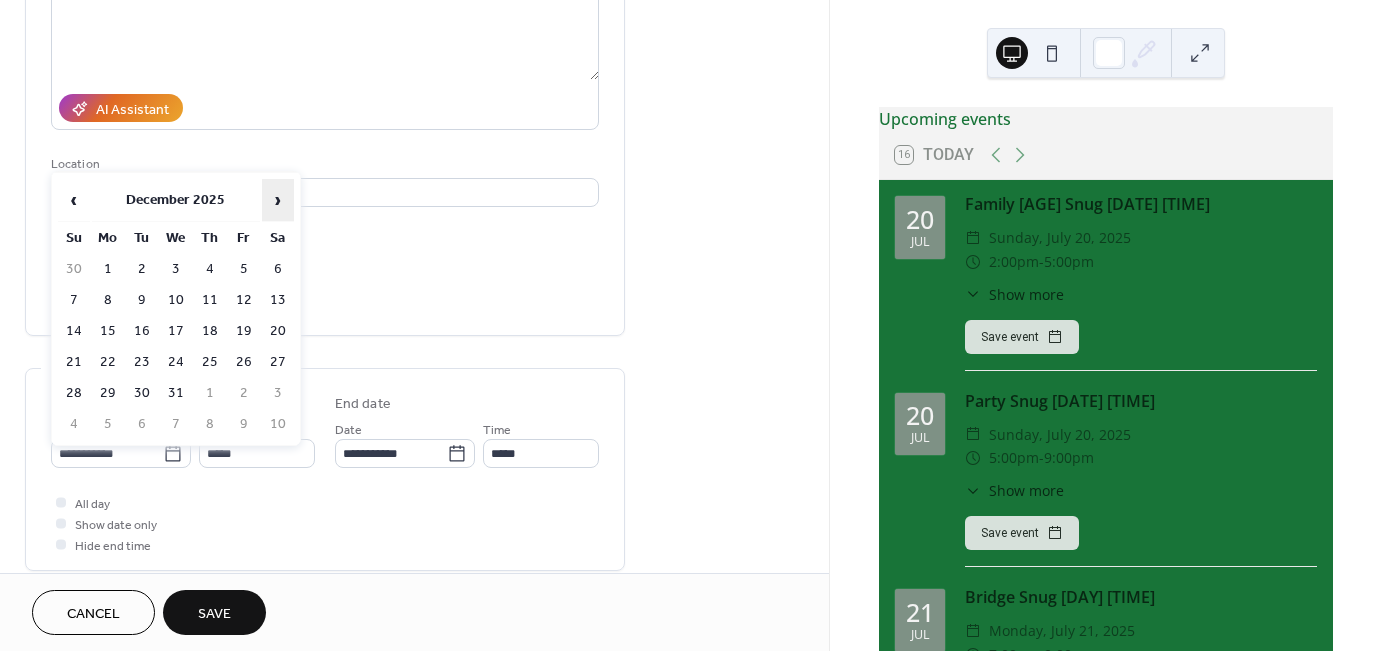 click on "›" at bounding box center [278, 200] 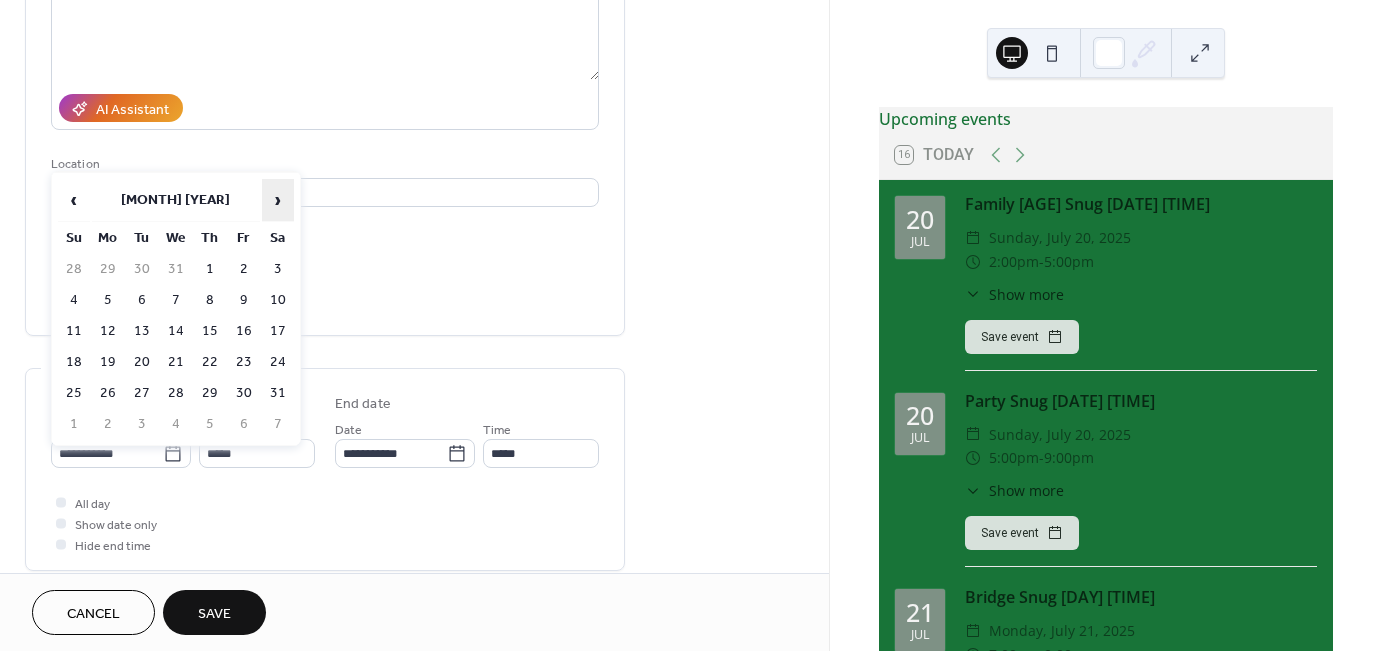 click on "›" at bounding box center (278, 200) 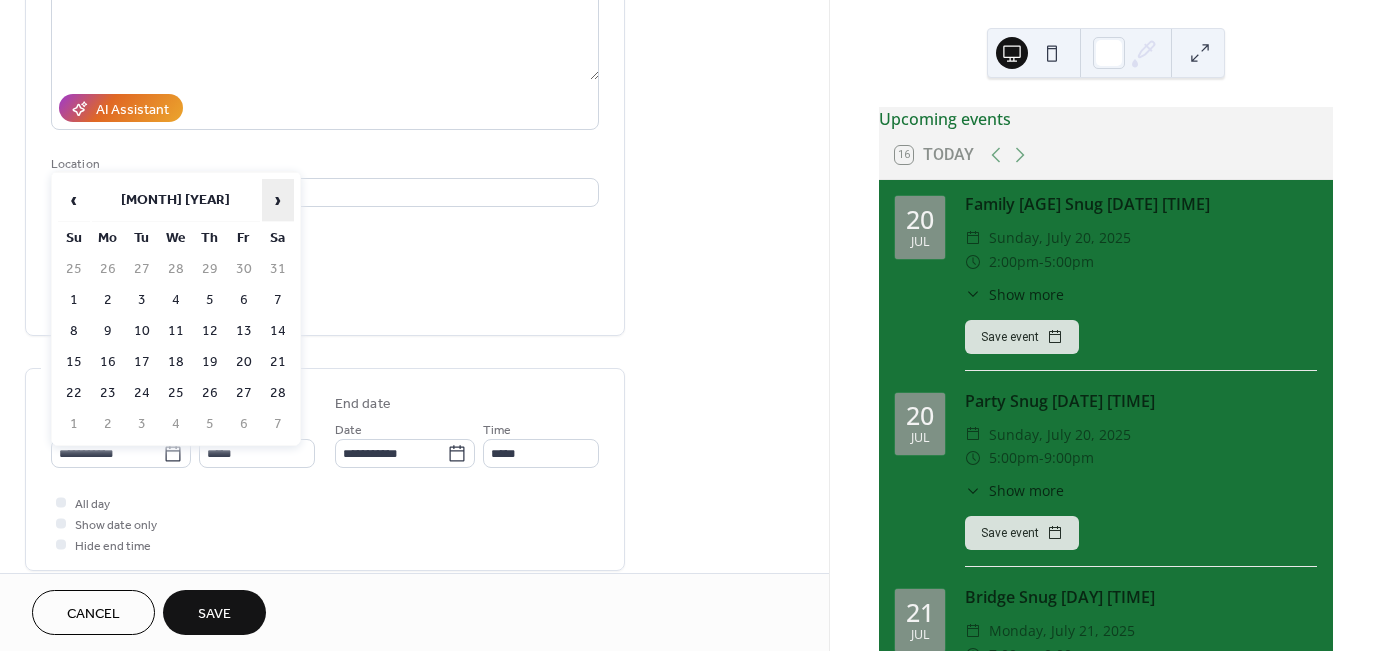 click on "›" at bounding box center (278, 200) 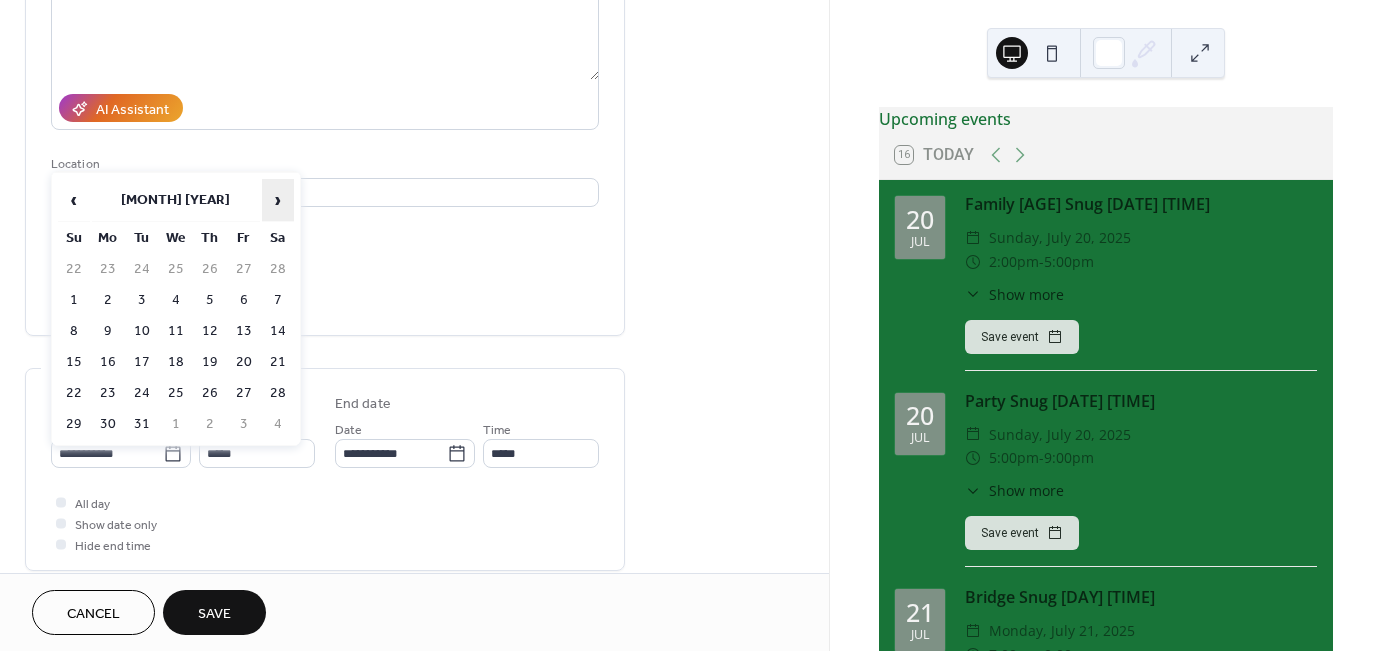 click on "›" at bounding box center [278, 200] 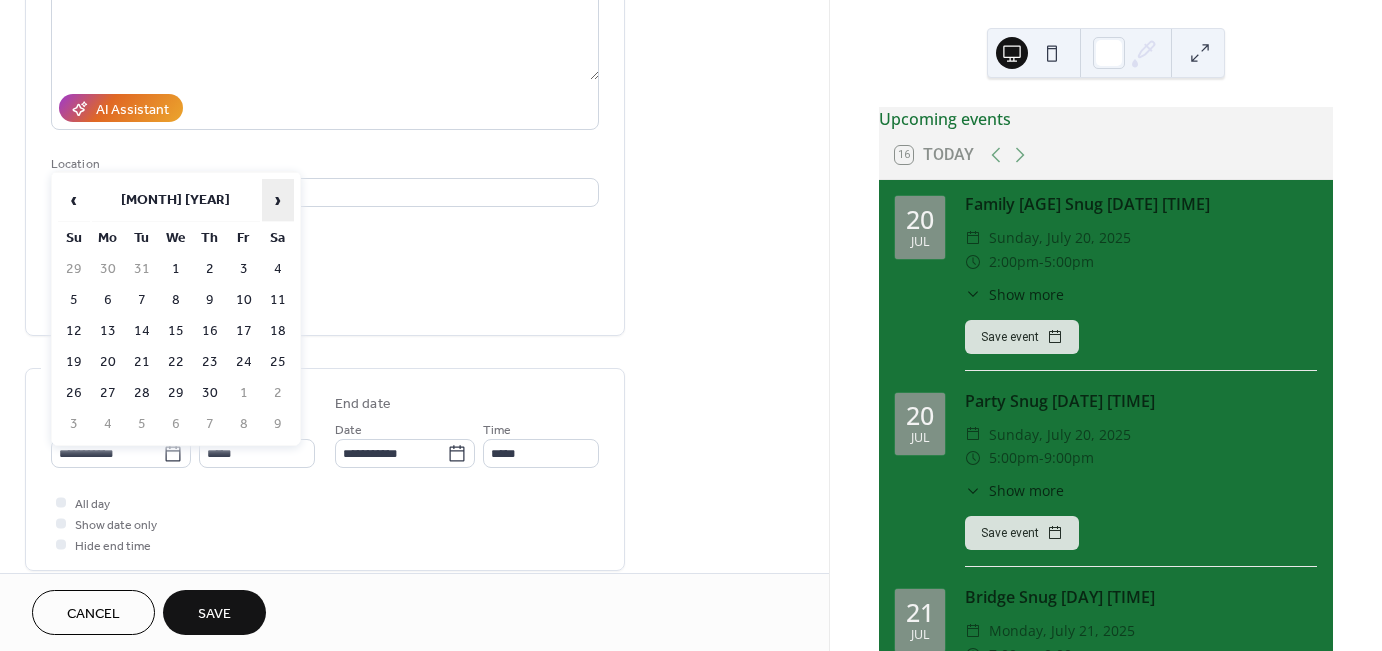 click on "›" at bounding box center [278, 200] 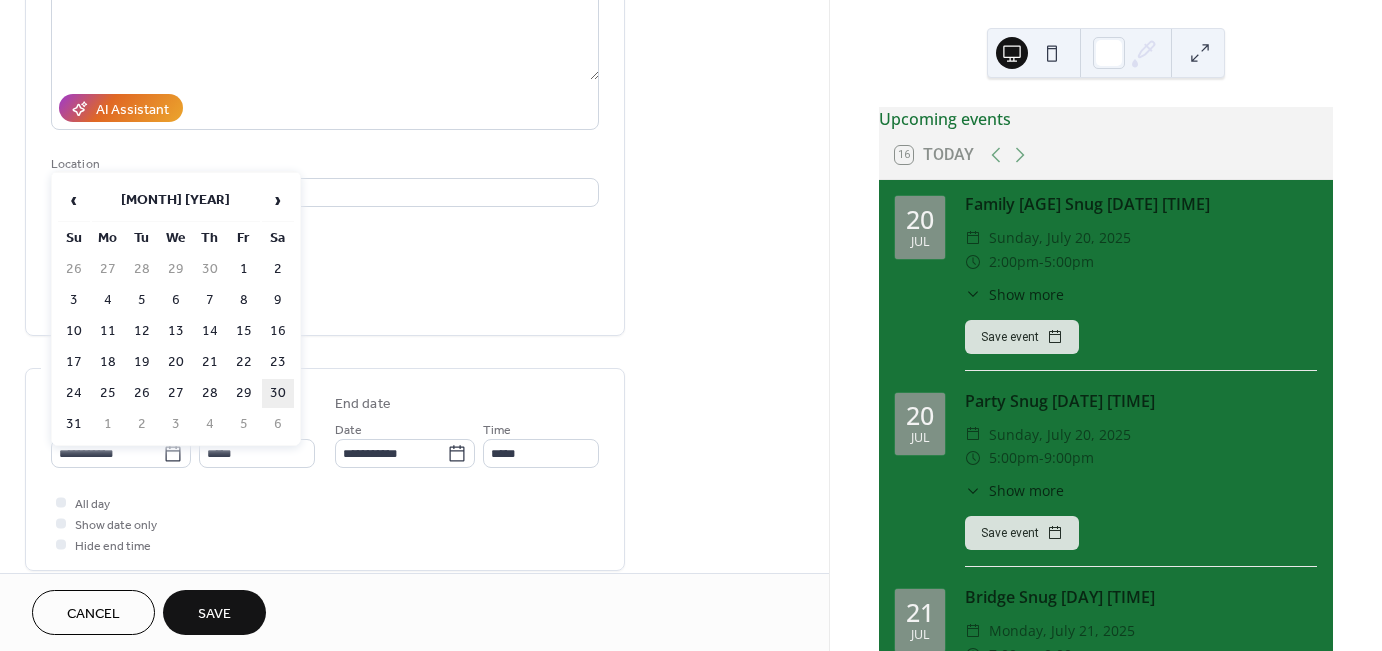 click on "30" at bounding box center [278, 393] 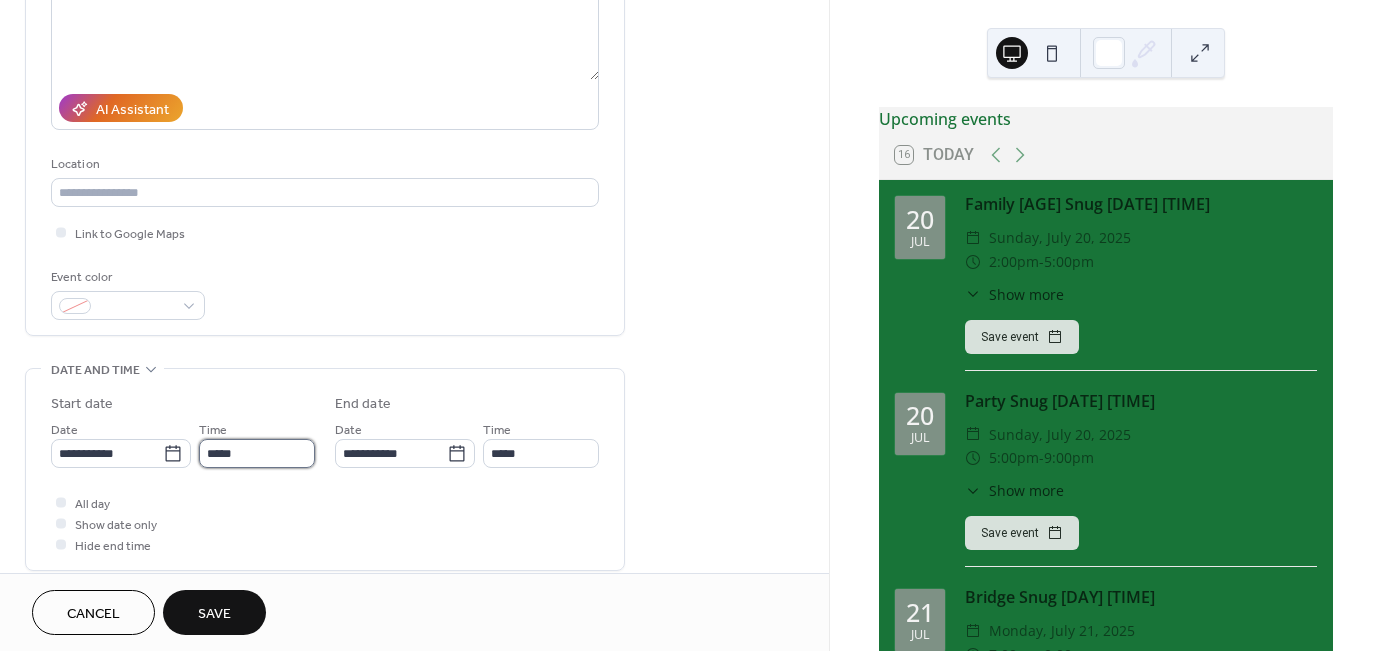 click on "*****" at bounding box center (257, 453) 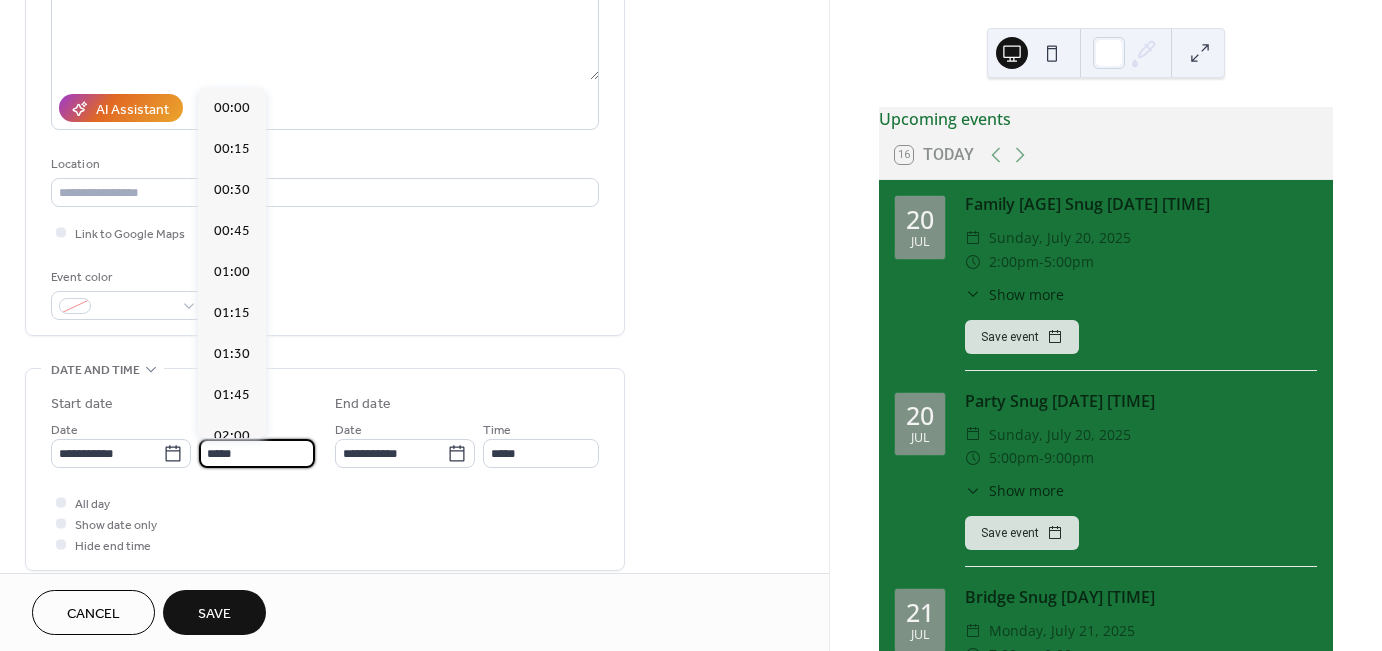 scroll, scrollTop: 1968, scrollLeft: 0, axis: vertical 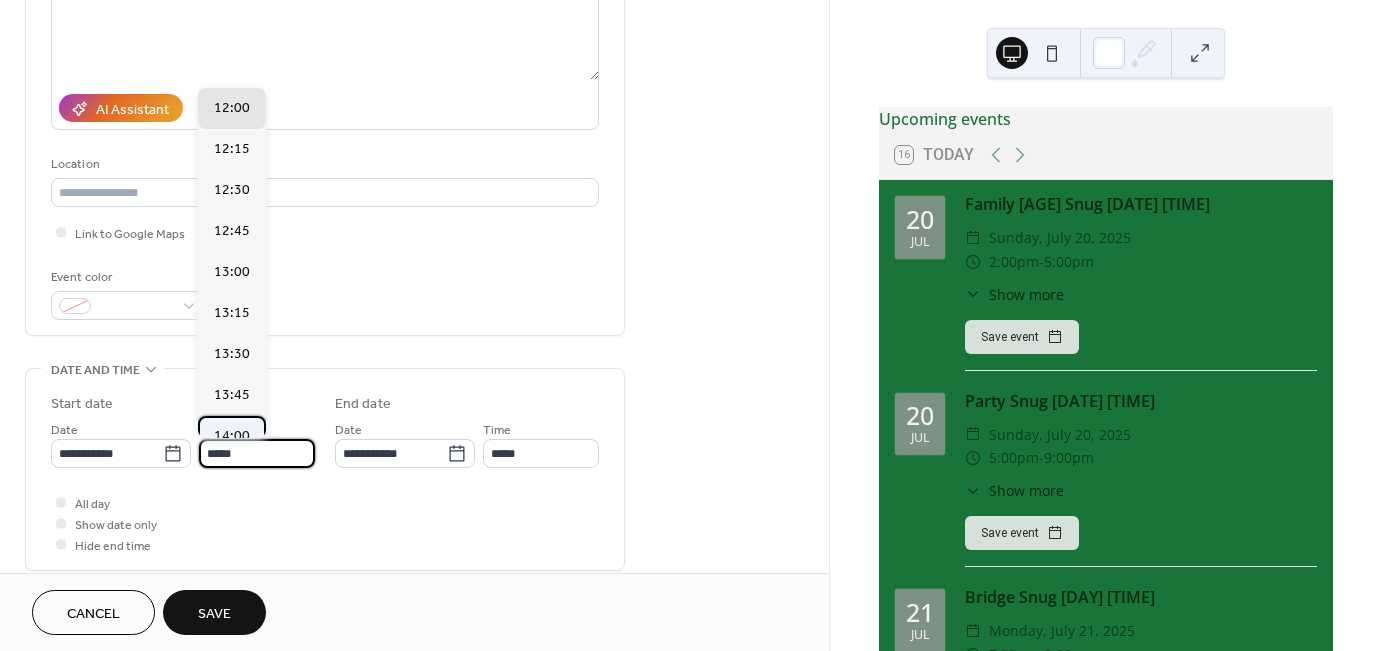 click on "14:00" at bounding box center [232, 436] 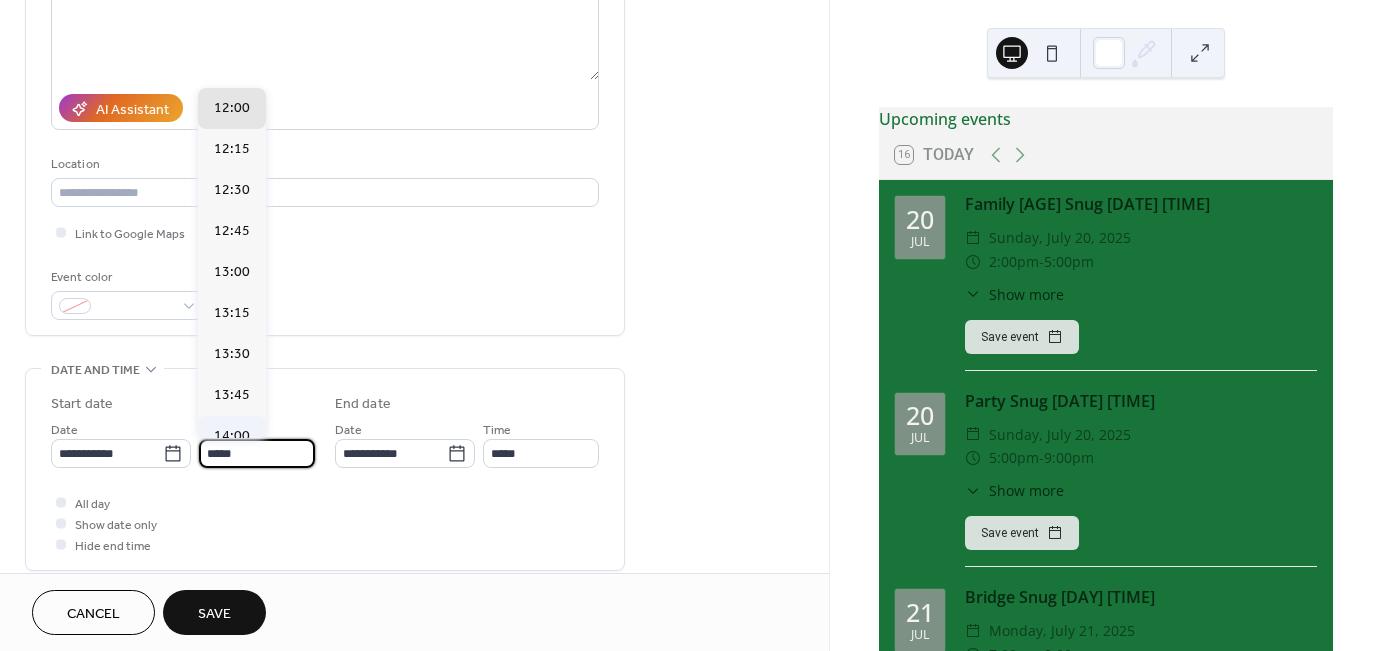 type on "*****" 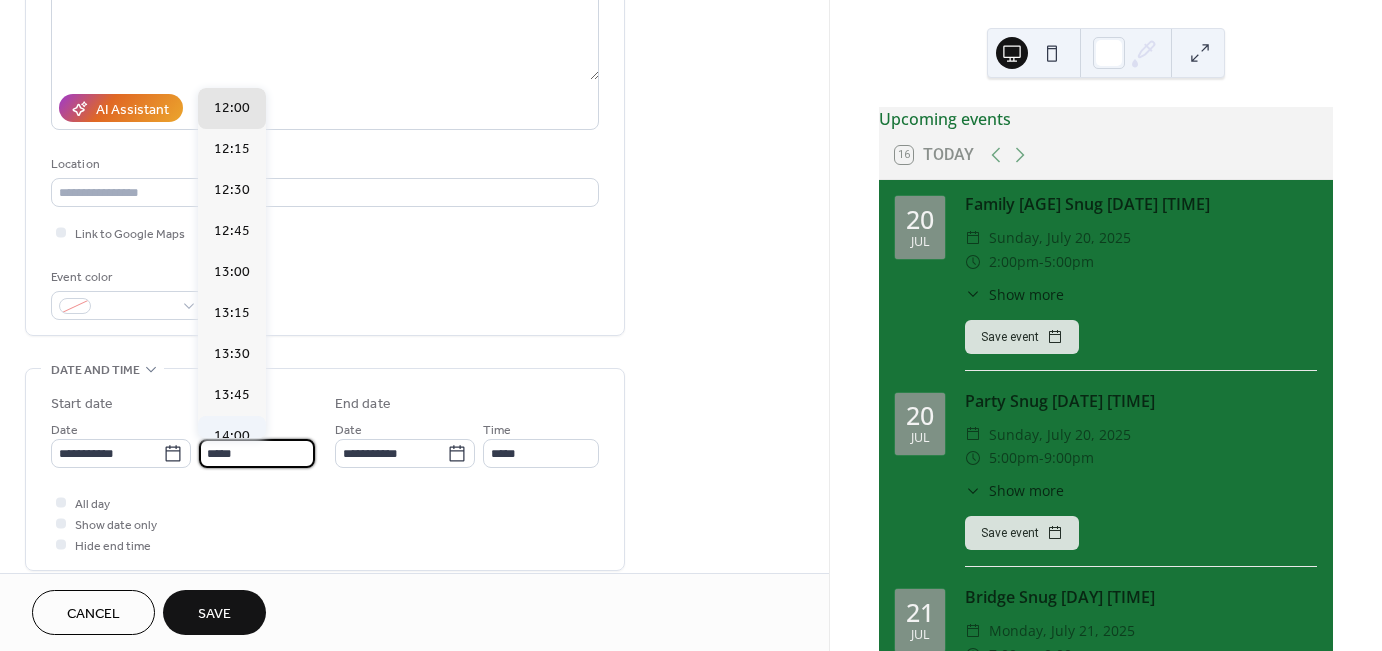 type on "*****" 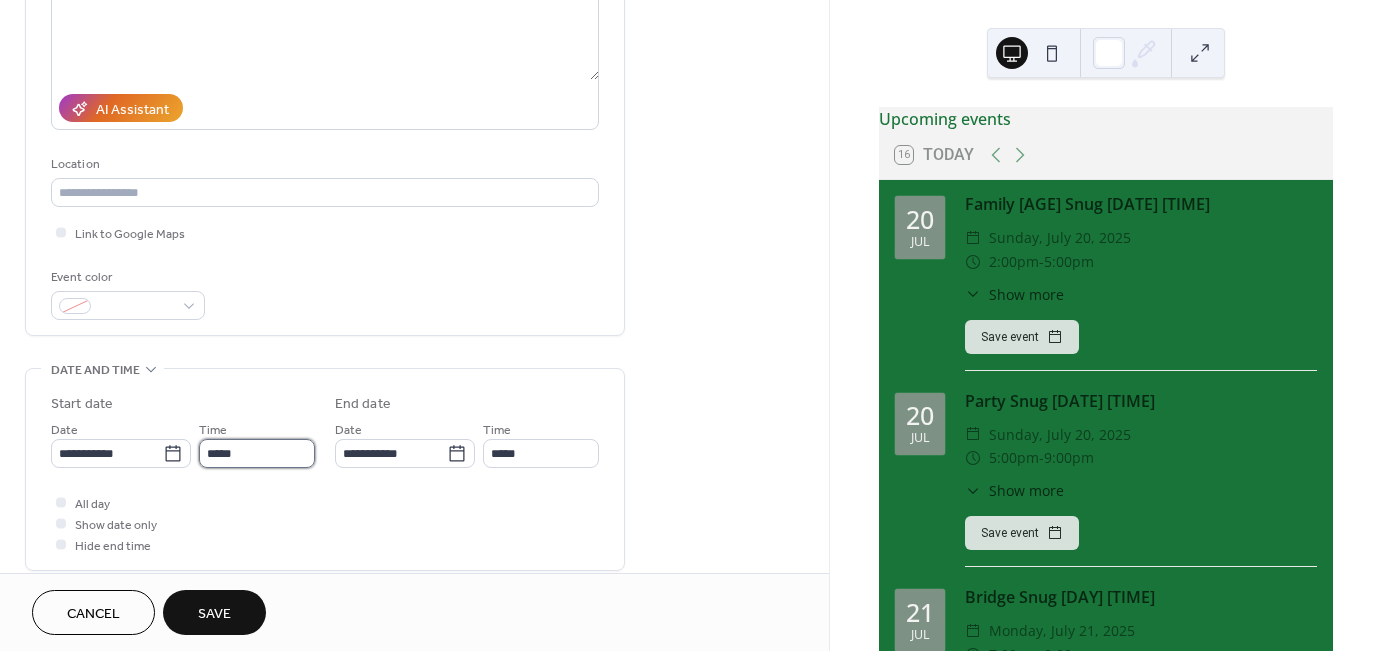 click on "*****" at bounding box center (257, 453) 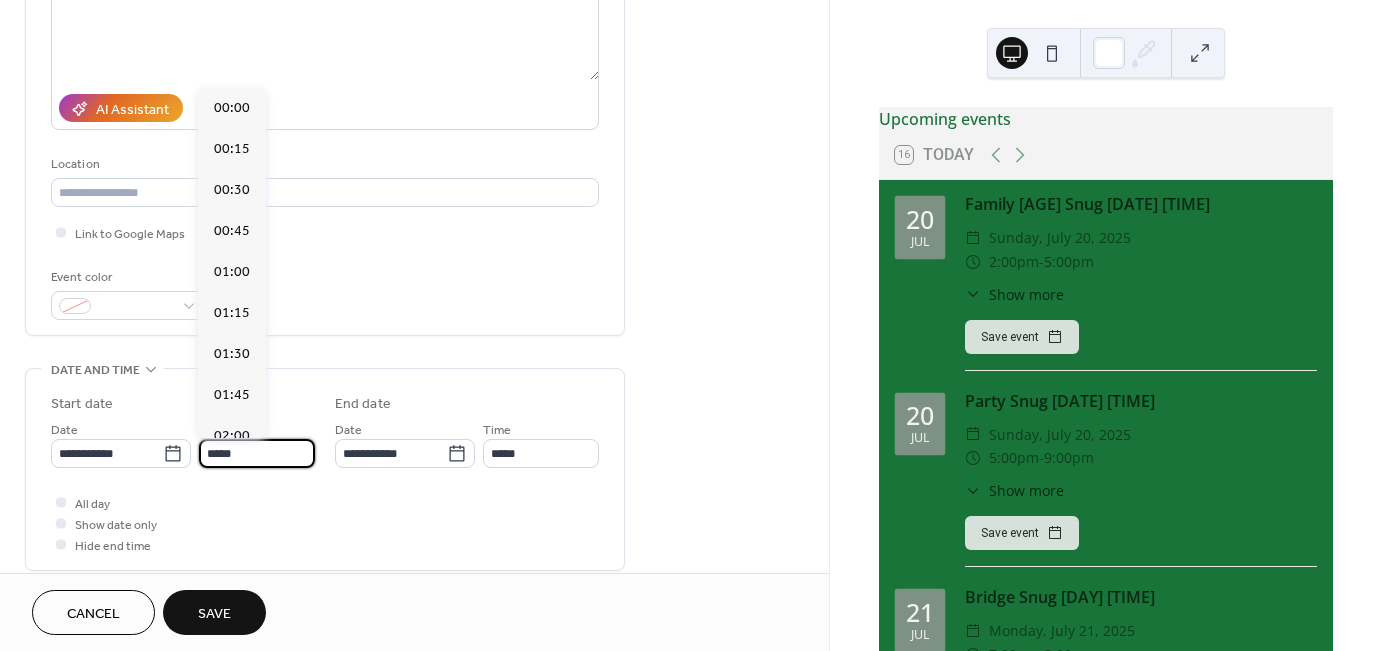scroll, scrollTop: 2296, scrollLeft: 0, axis: vertical 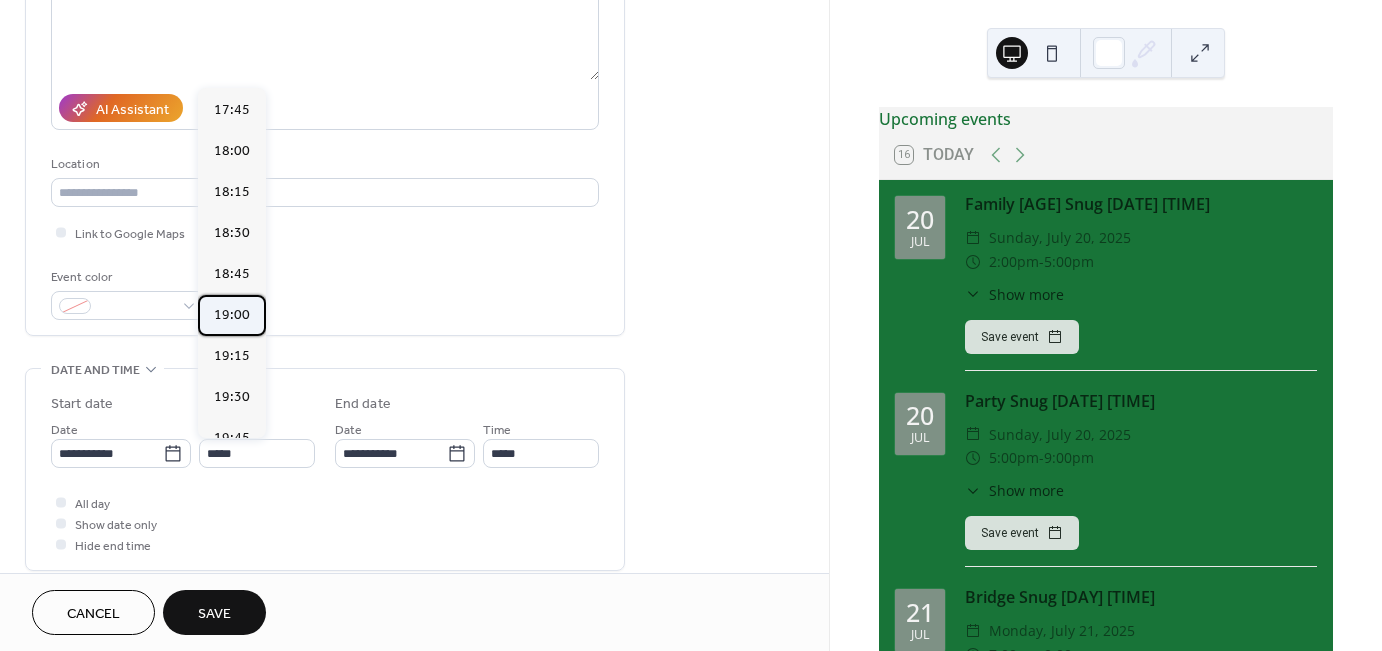 click on "19:00" at bounding box center [232, 315] 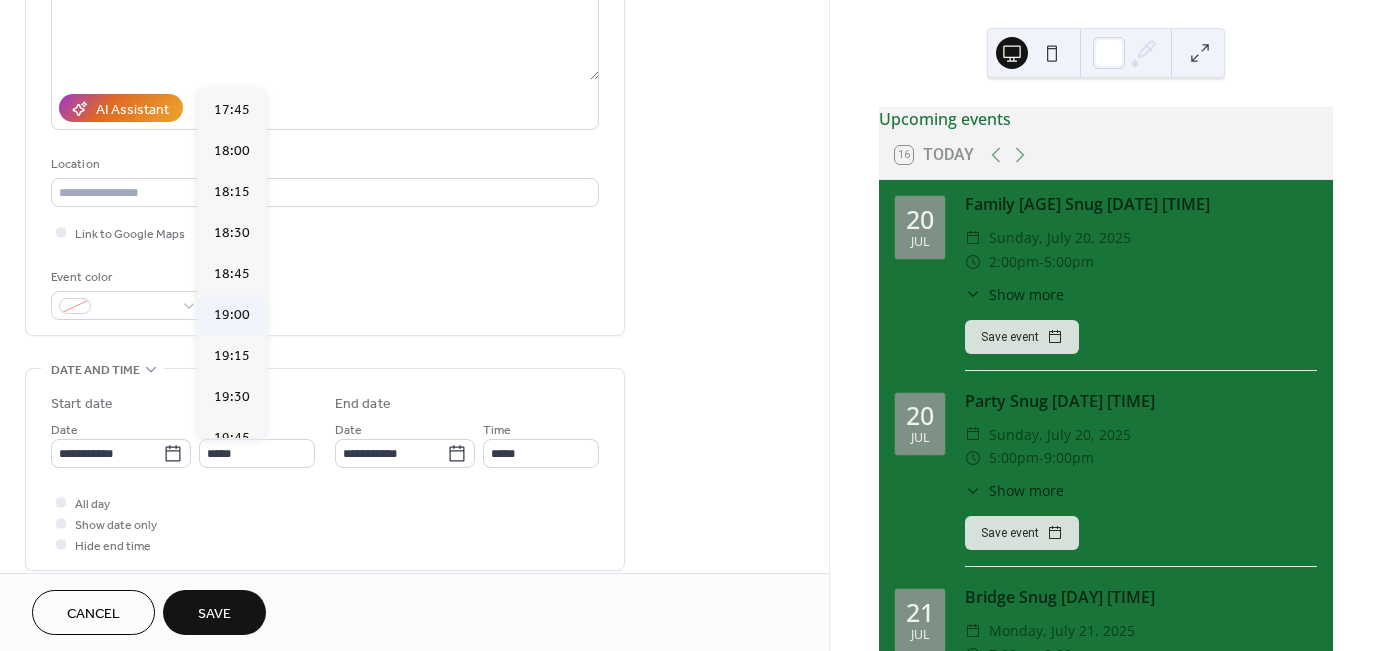 type on "*****" 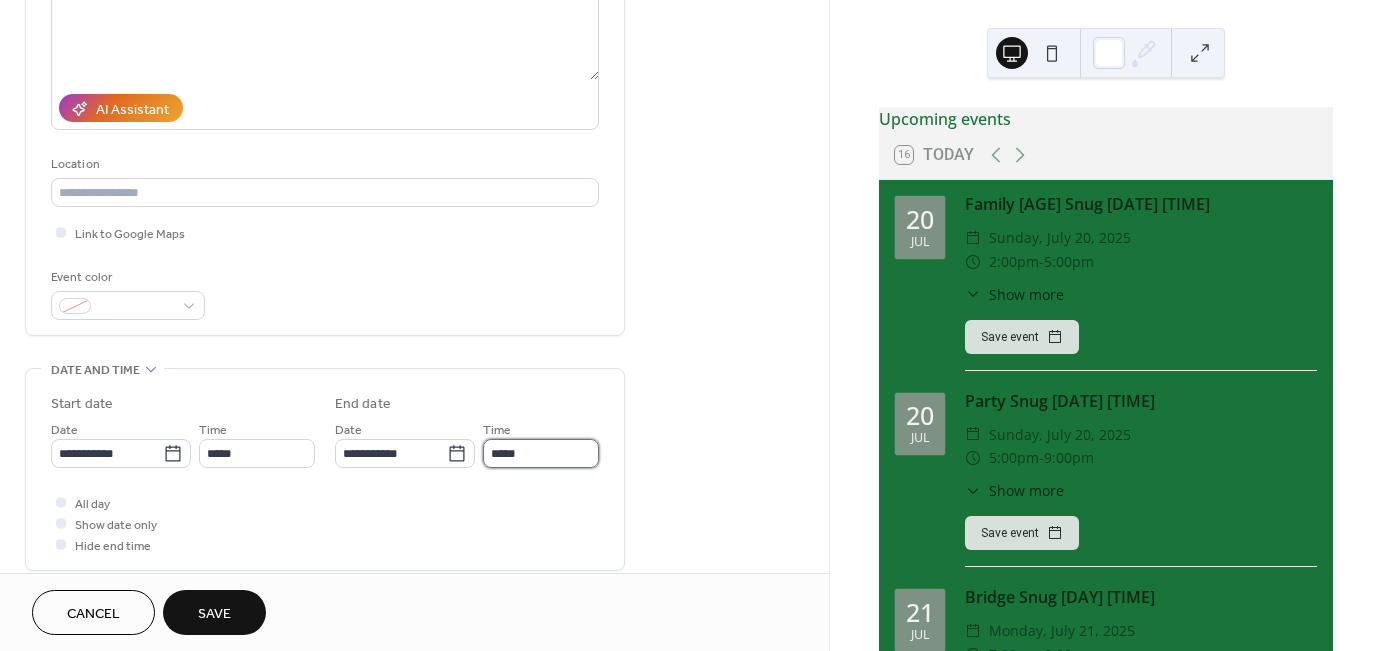 click on "*****" at bounding box center [541, 453] 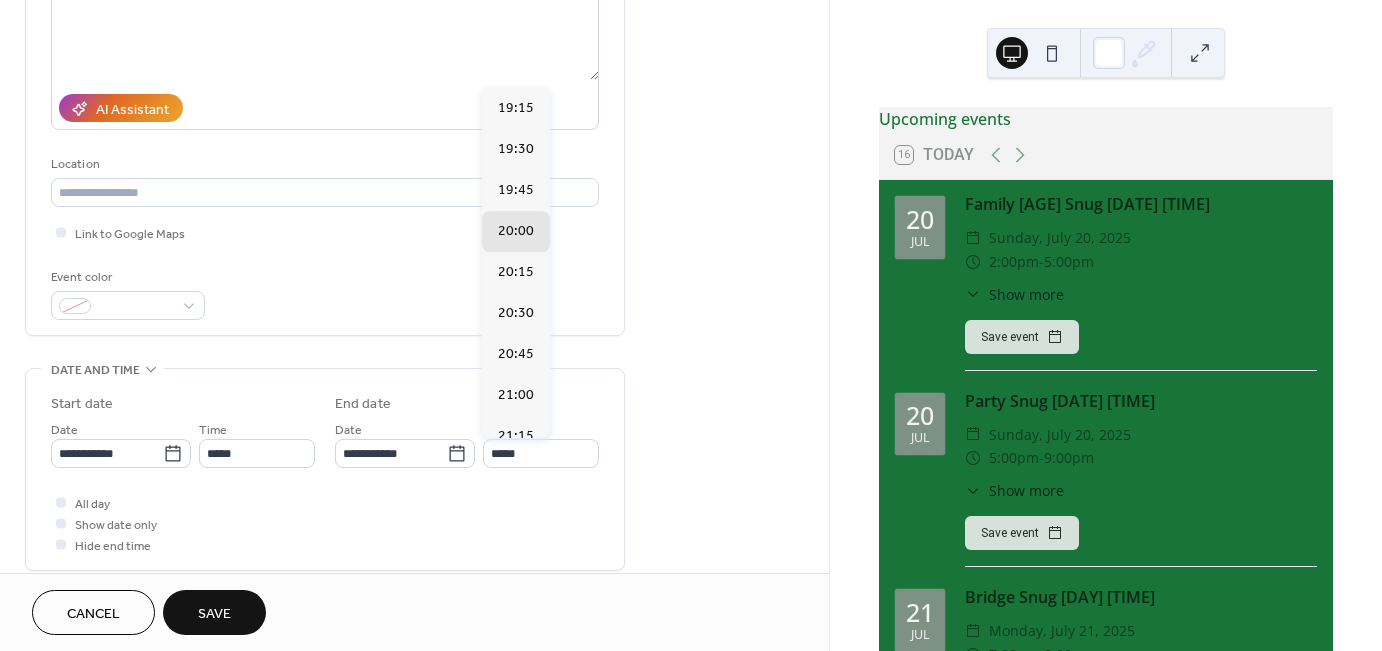 scroll, scrollTop: 306, scrollLeft: 0, axis: vertical 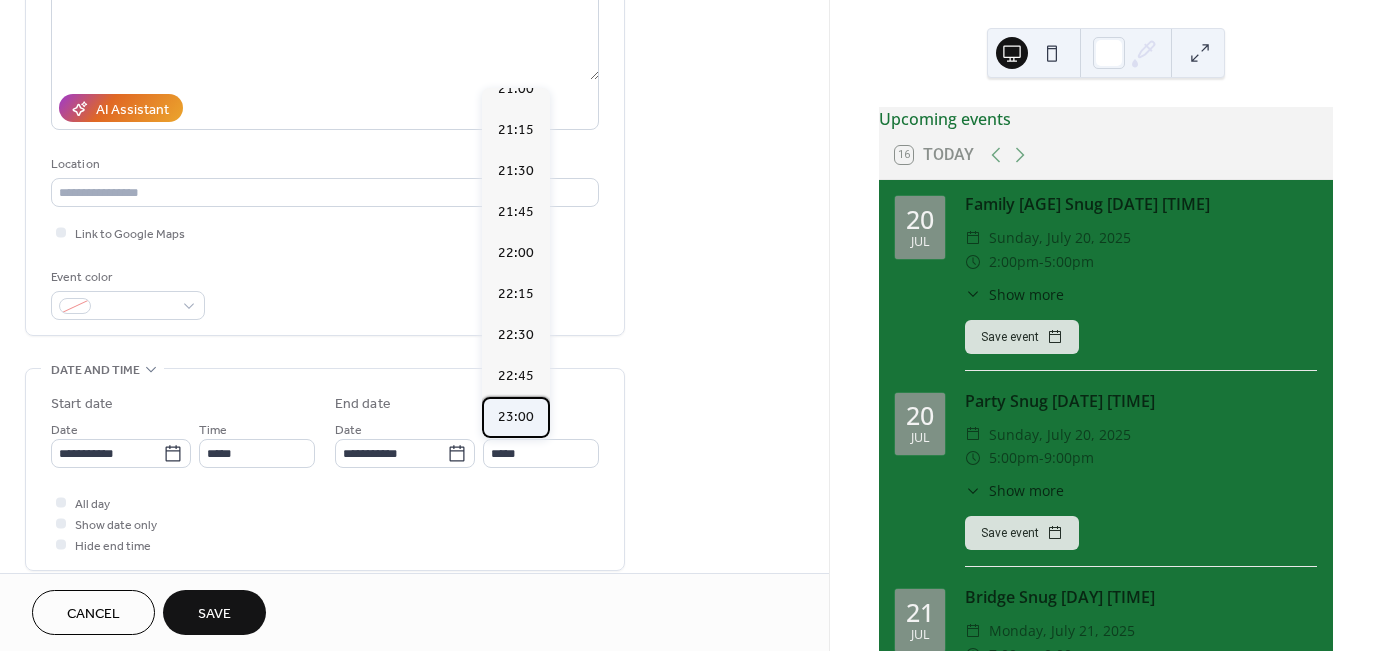 click on "23:00" at bounding box center (516, 417) 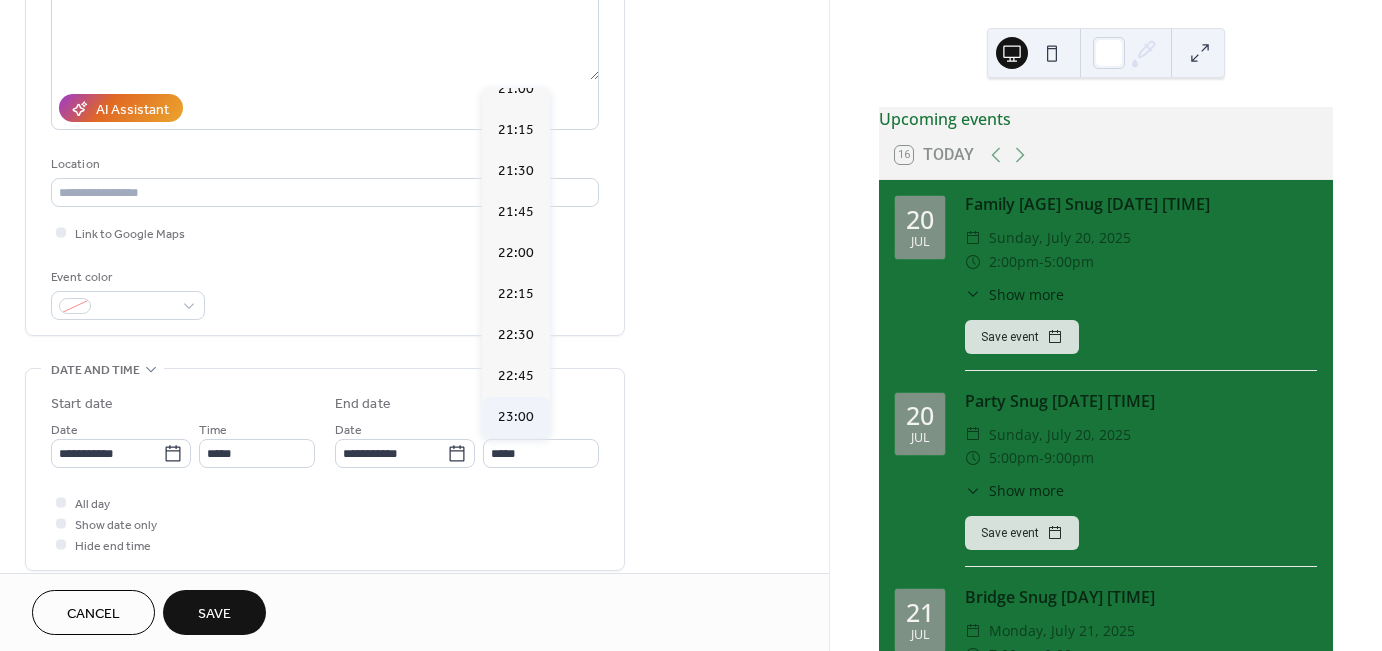 type on "*****" 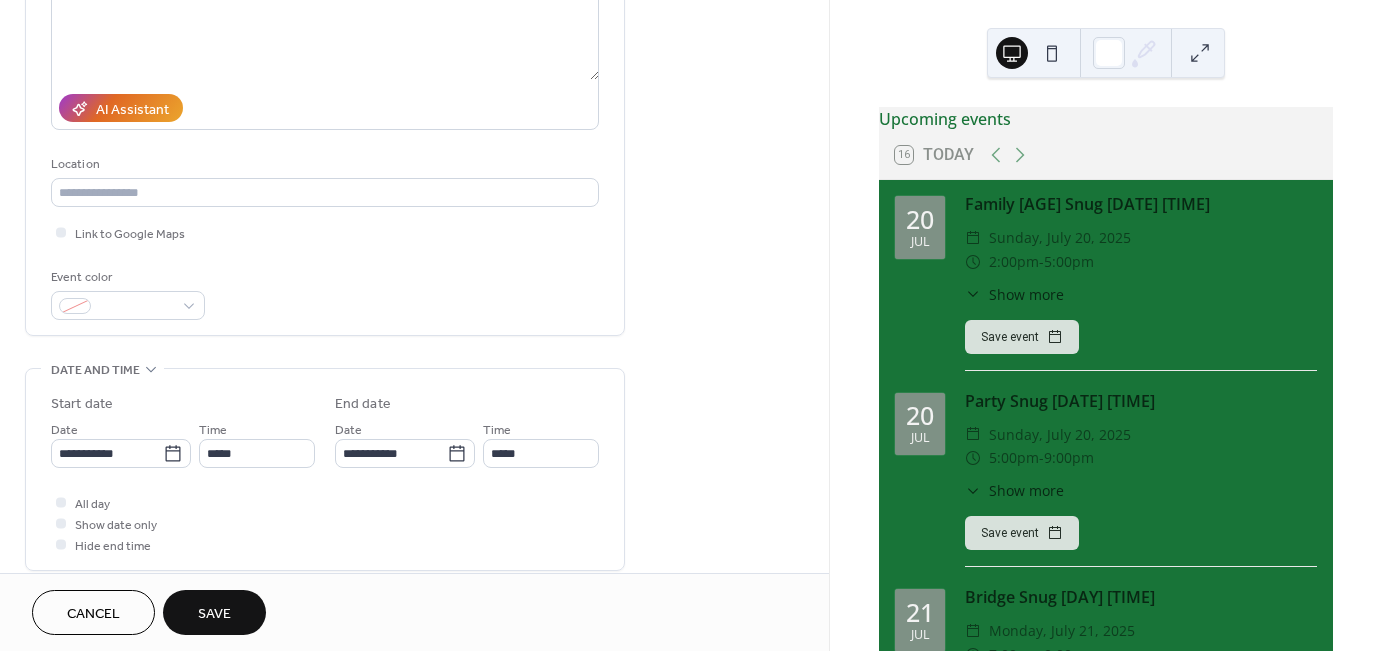 click on "Save" at bounding box center [214, 614] 